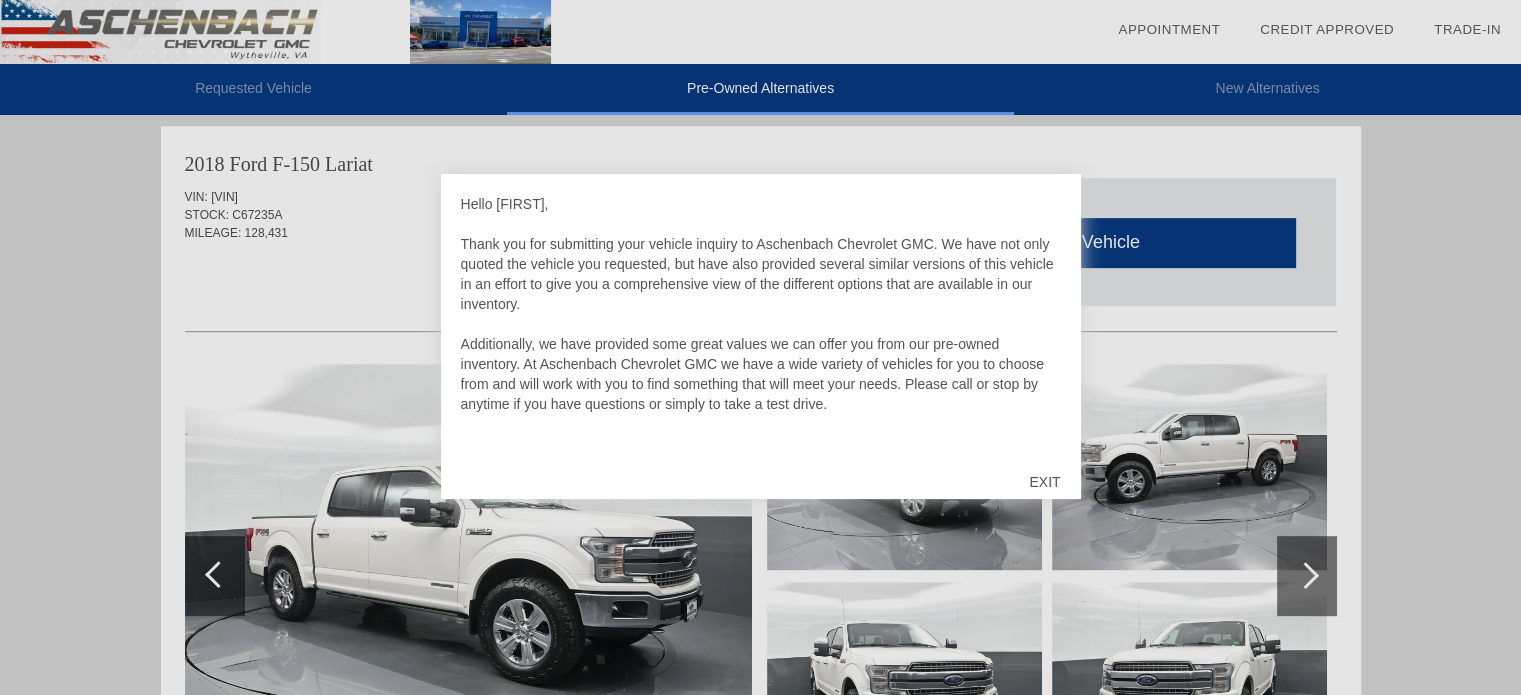 scroll, scrollTop: 820, scrollLeft: 0, axis: vertical 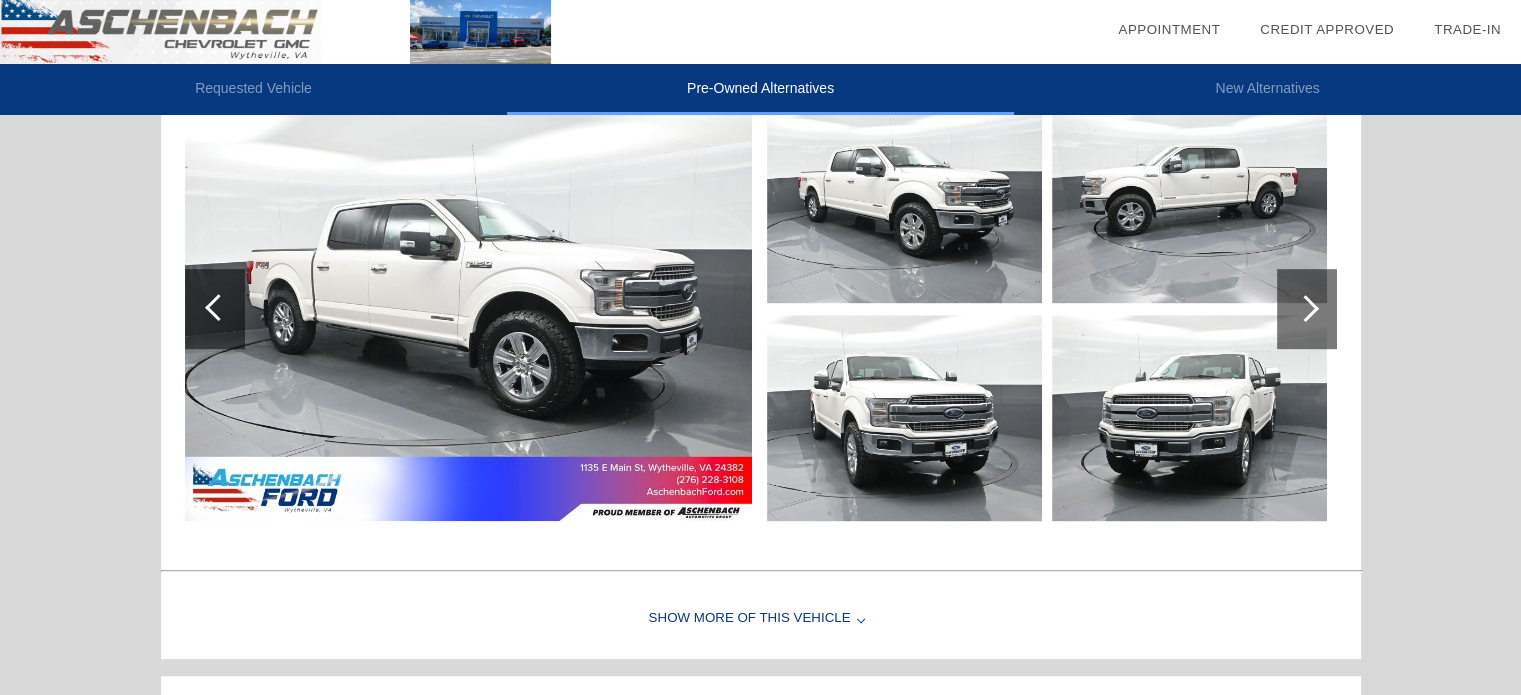 click at bounding box center (468, 309) 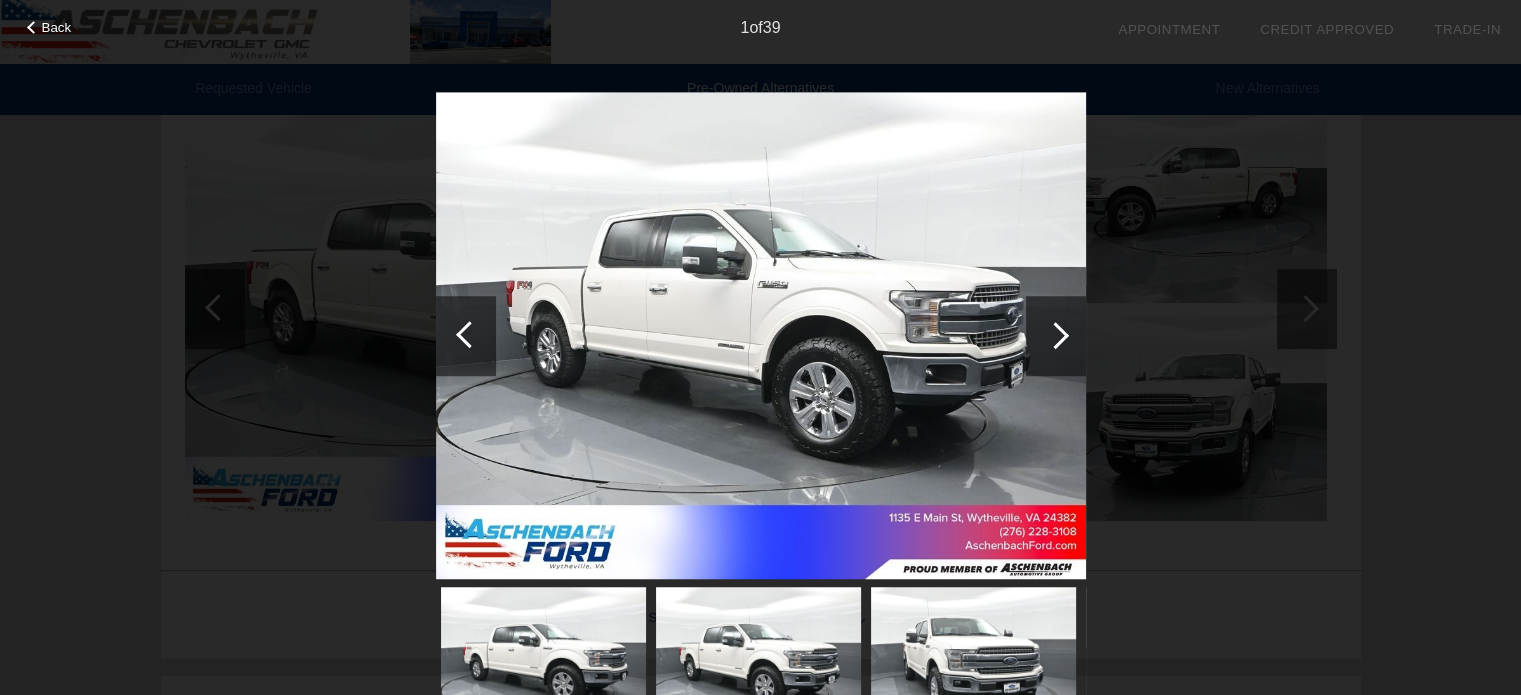 click at bounding box center [1056, 336] 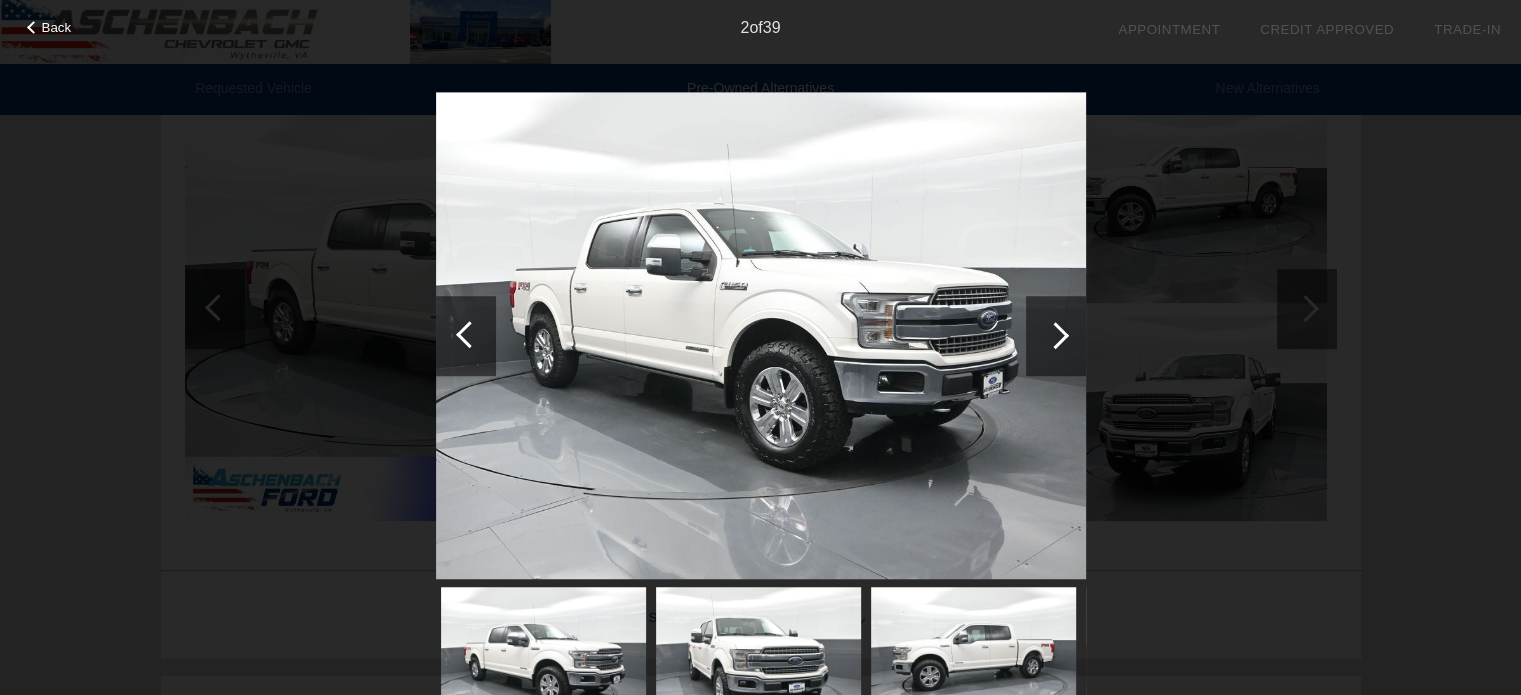 click at bounding box center (1056, 336) 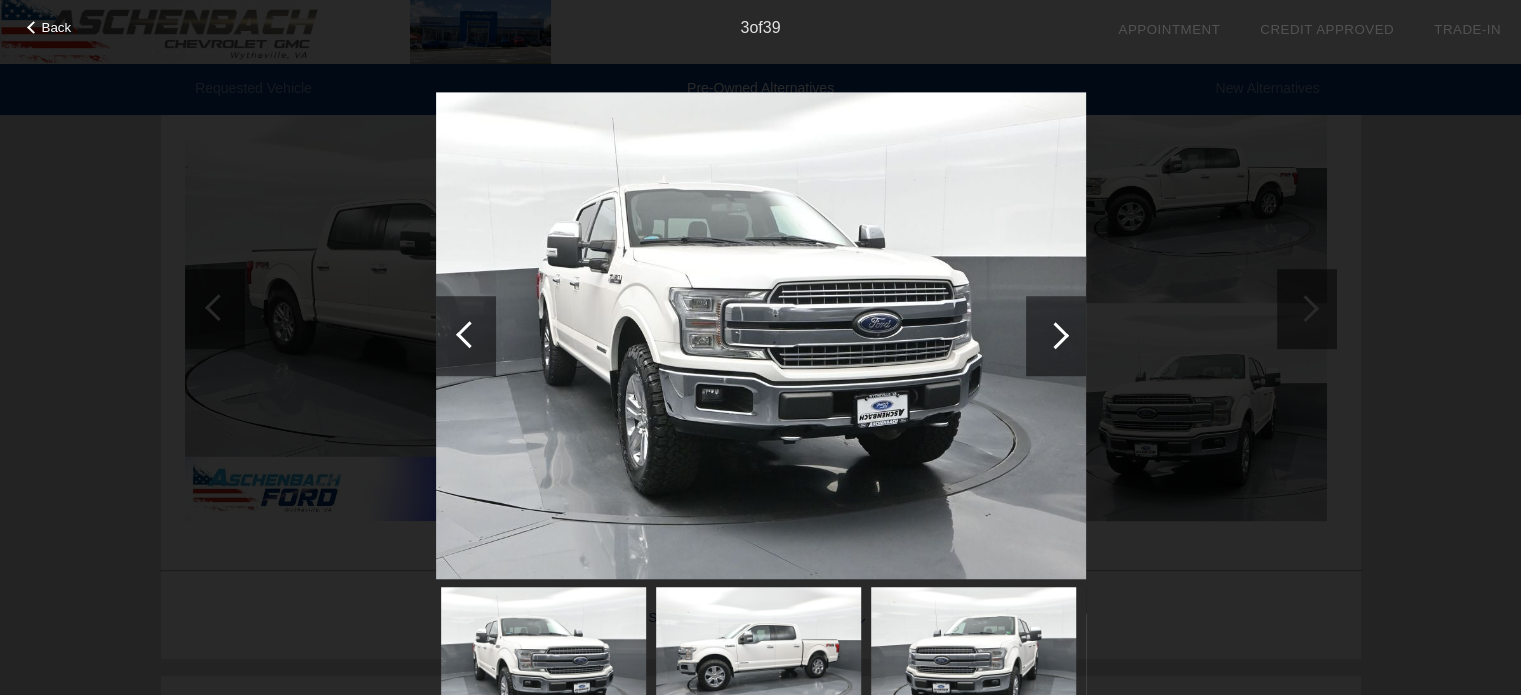 click at bounding box center (1056, 336) 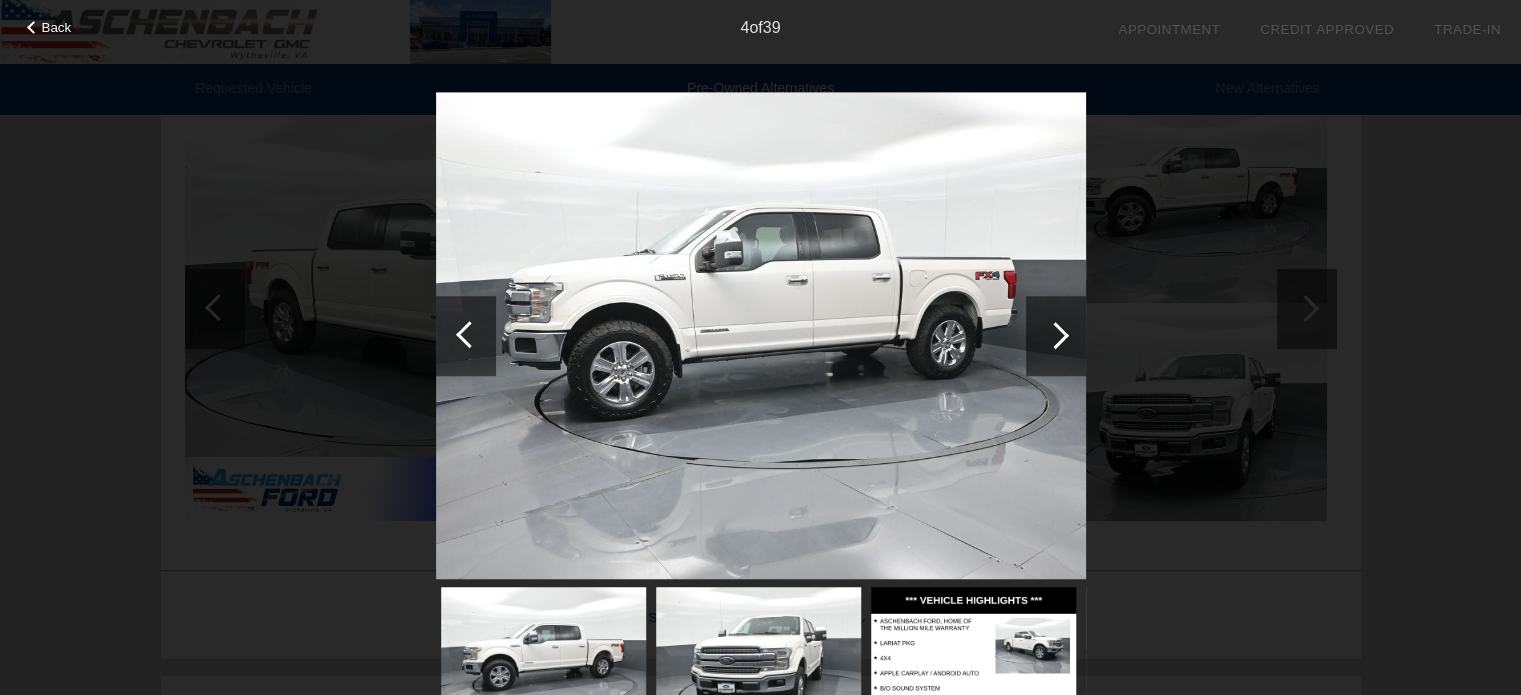 click at bounding box center (1056, 336) 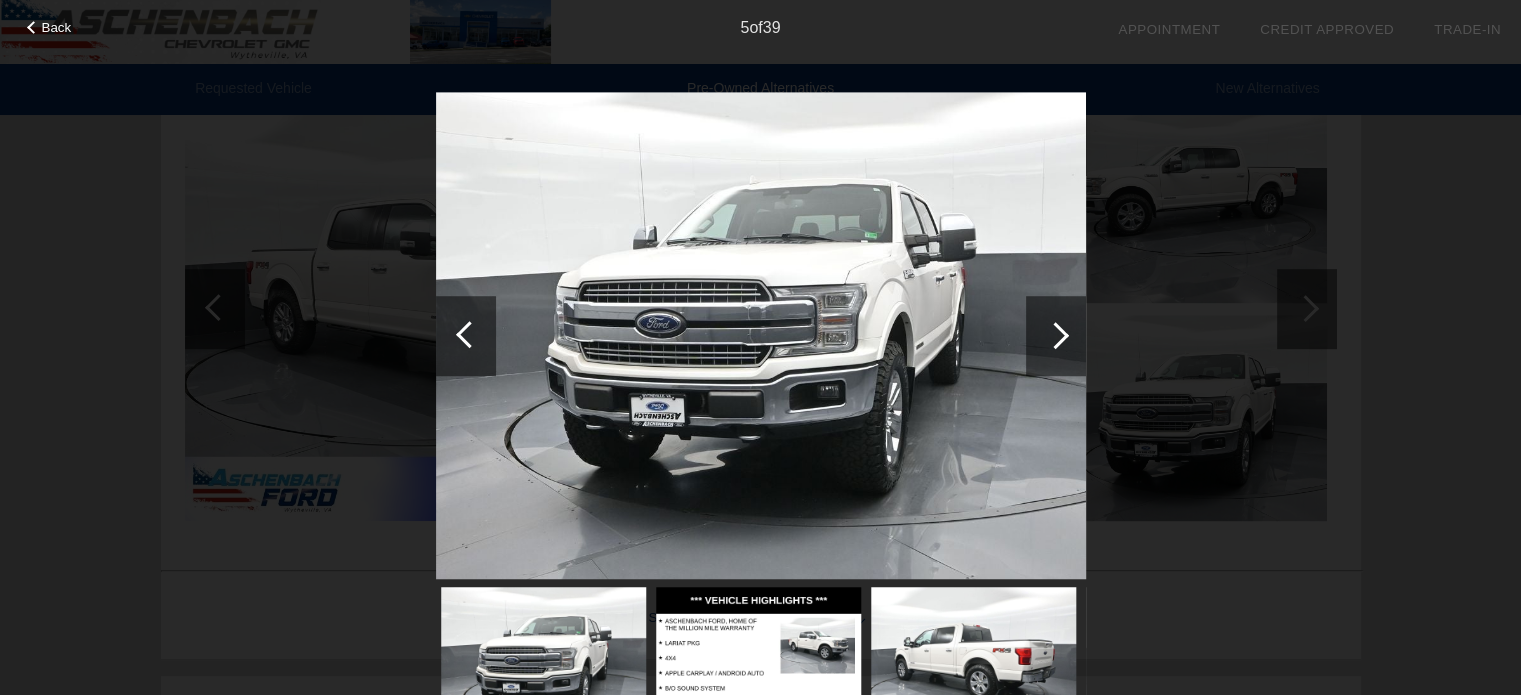 click at bounding box center (1056, 336) 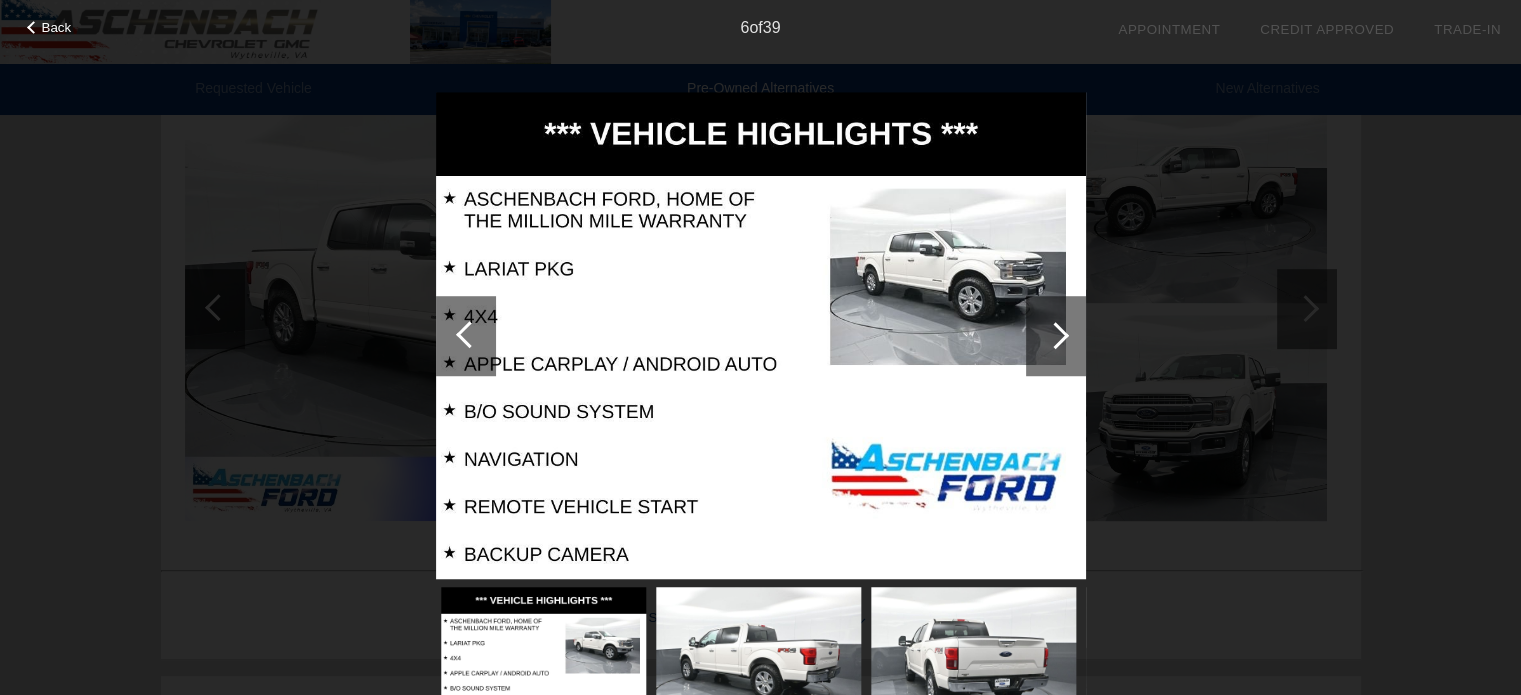 click at bounding box center (1056, 336) 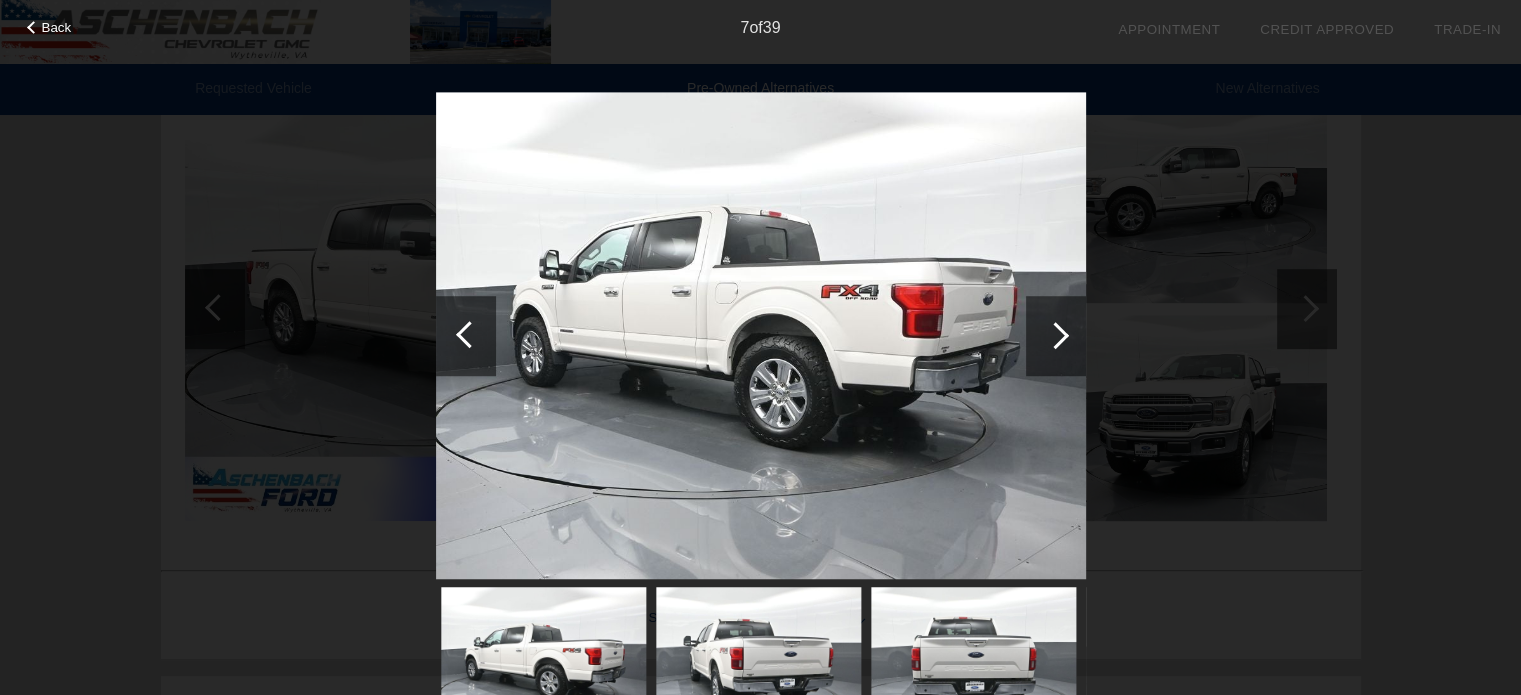 click at bounding box center (1056, 336) 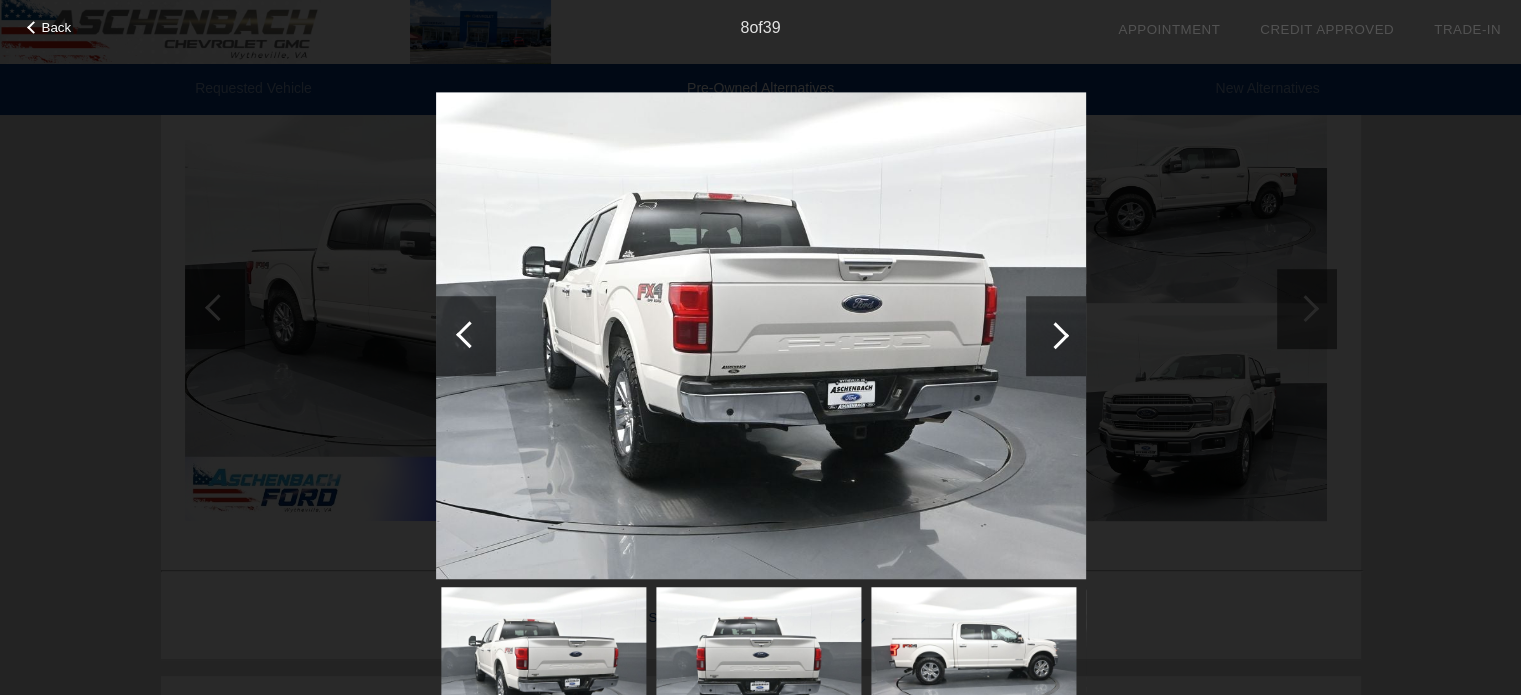click at bounding box center (1056, 336) 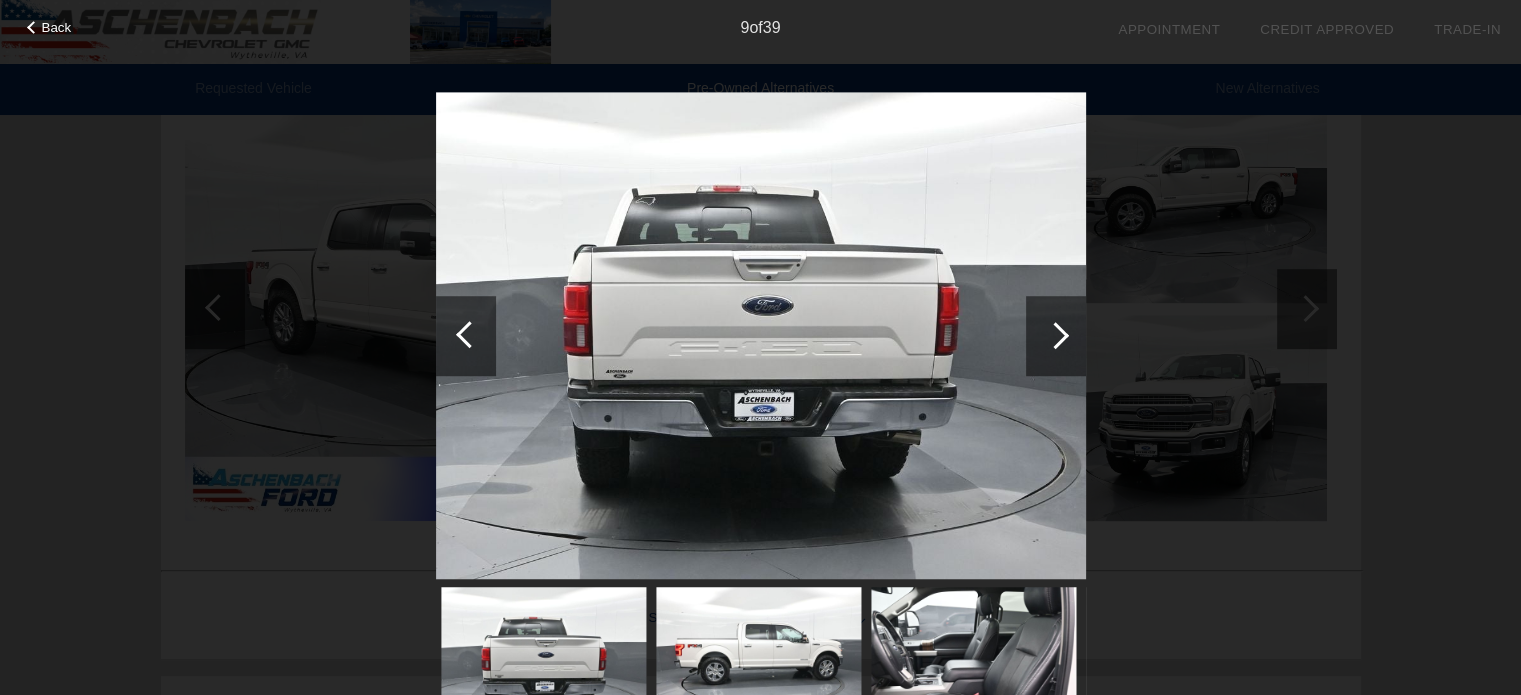 click at bounding box center [1056, 336] 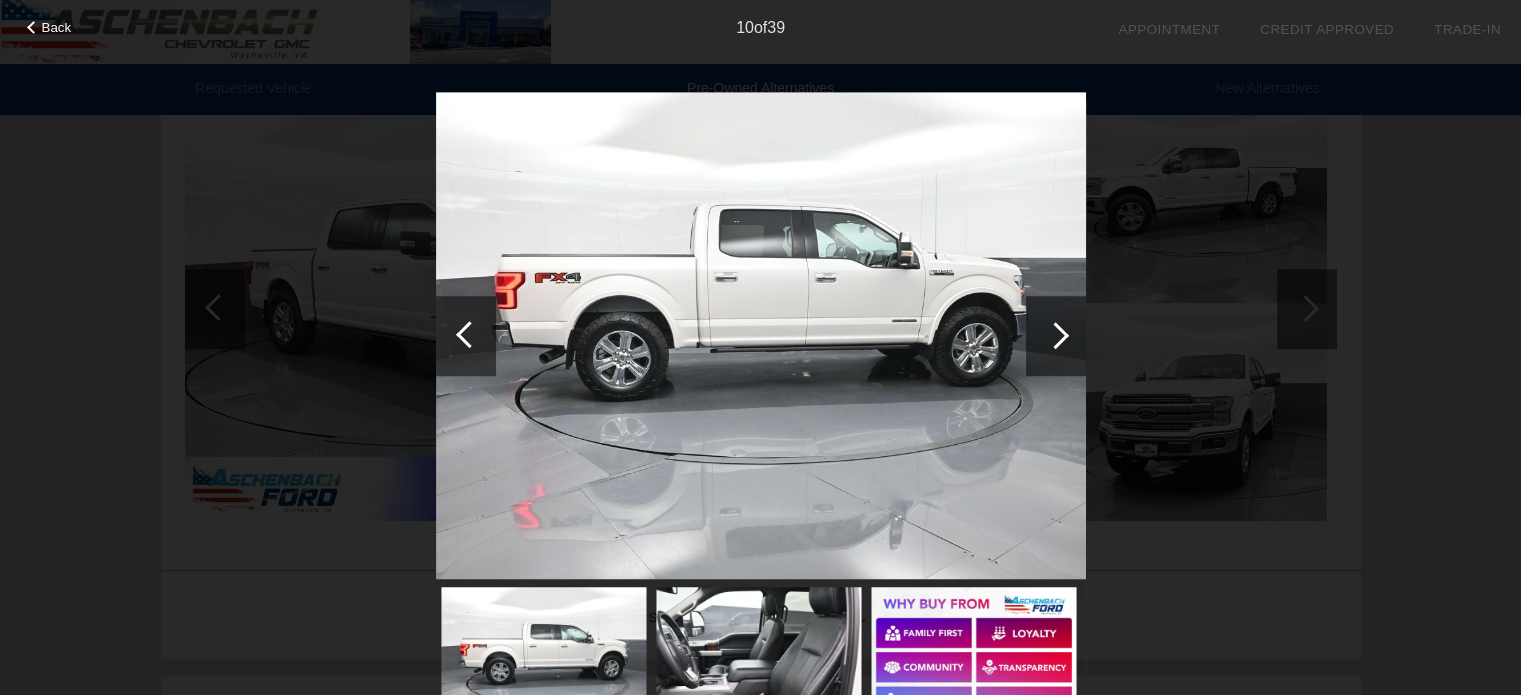 click at bounding box center (1056, 336) 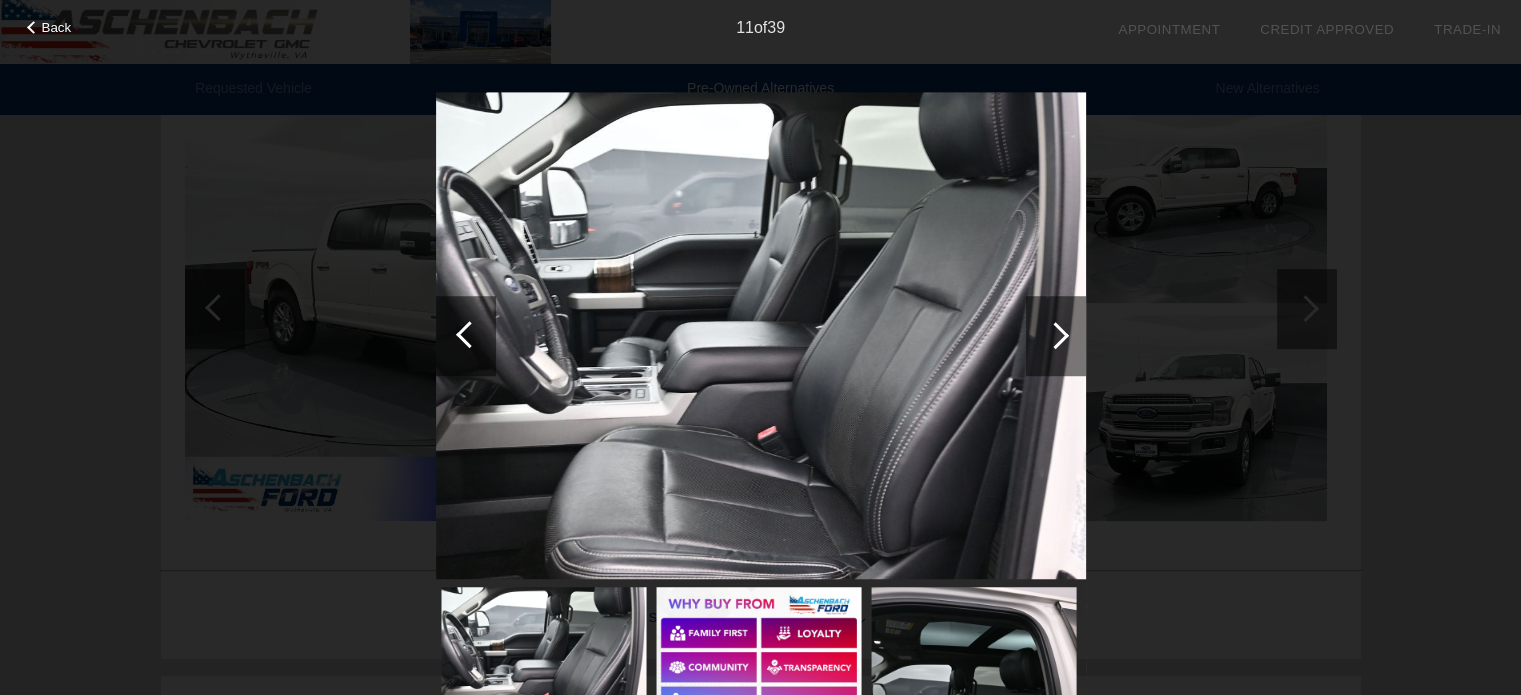 click at bounding box center (1056, 336) 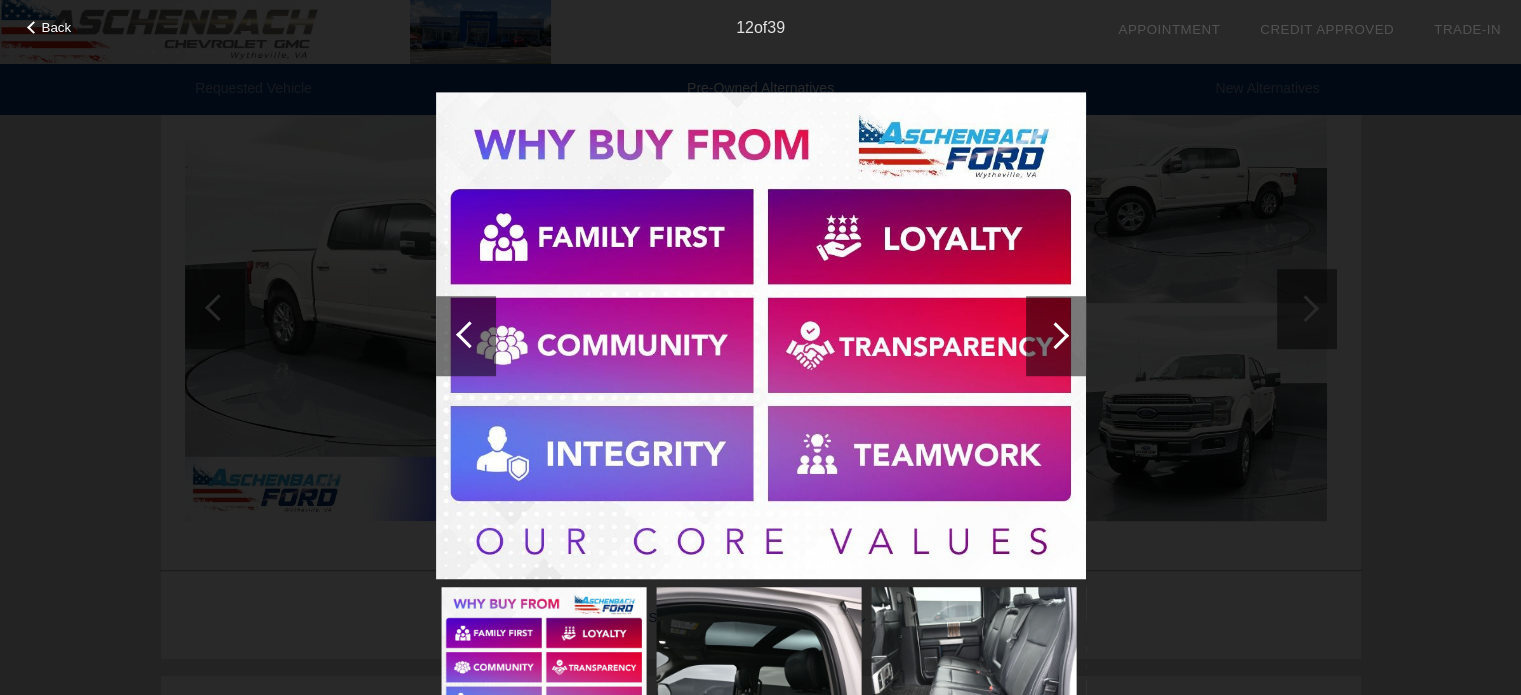 click at bounding box center [1056, 336] 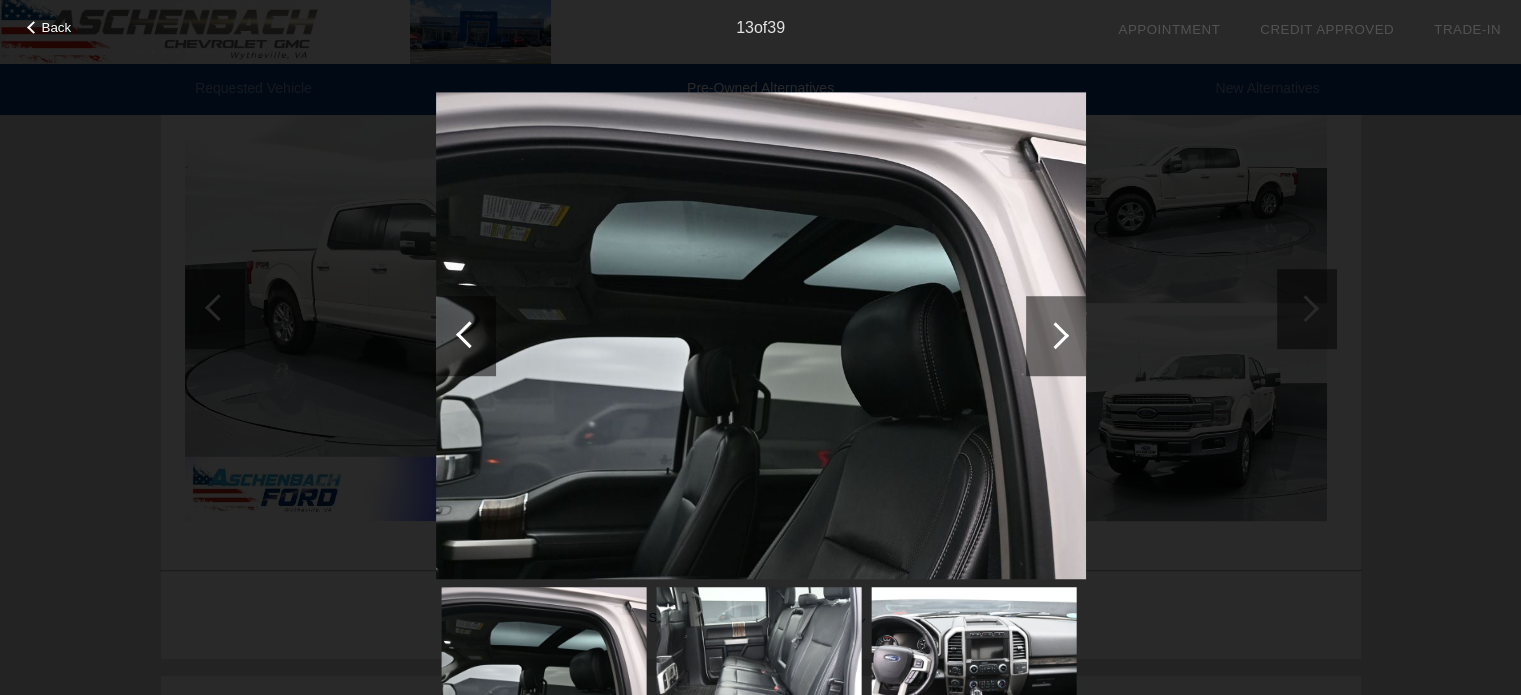 click at bounding box center [1056, 336] 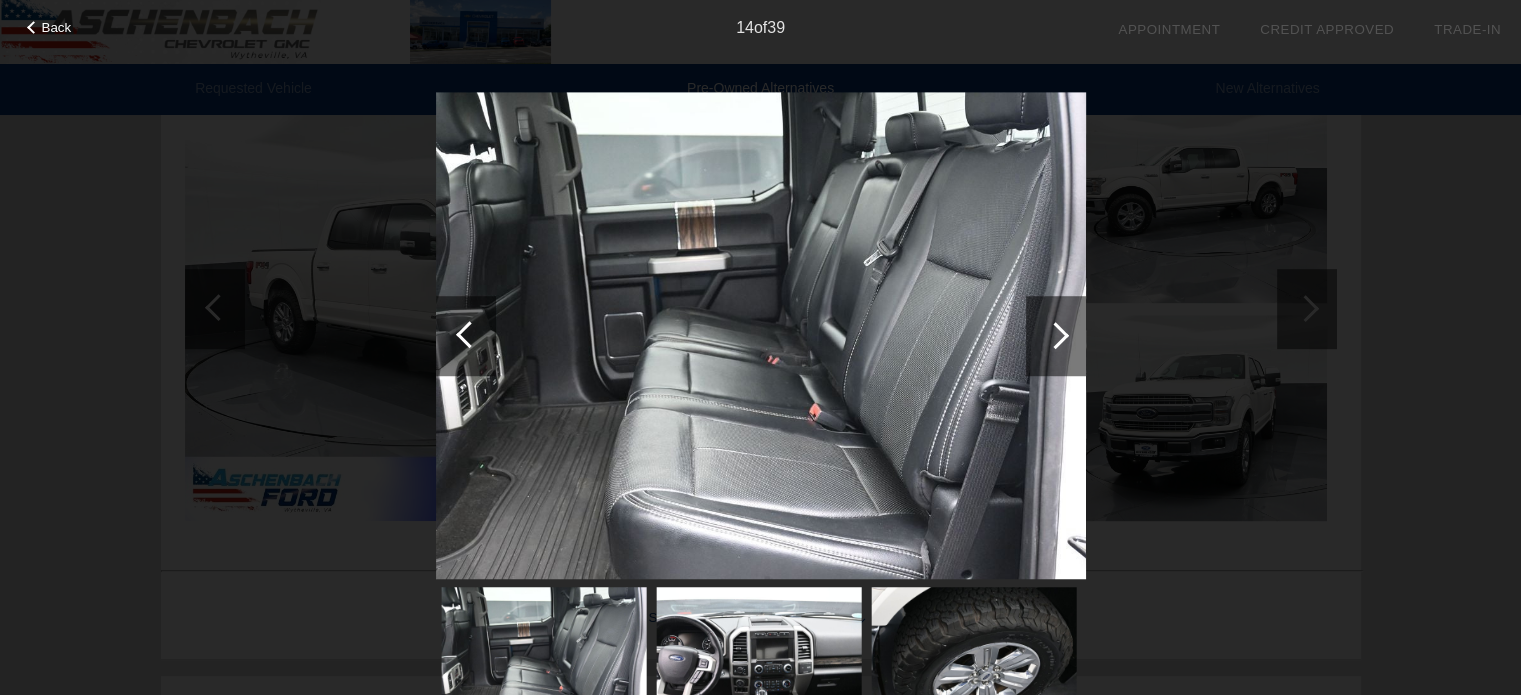 click at bounding box center [1056, 336] 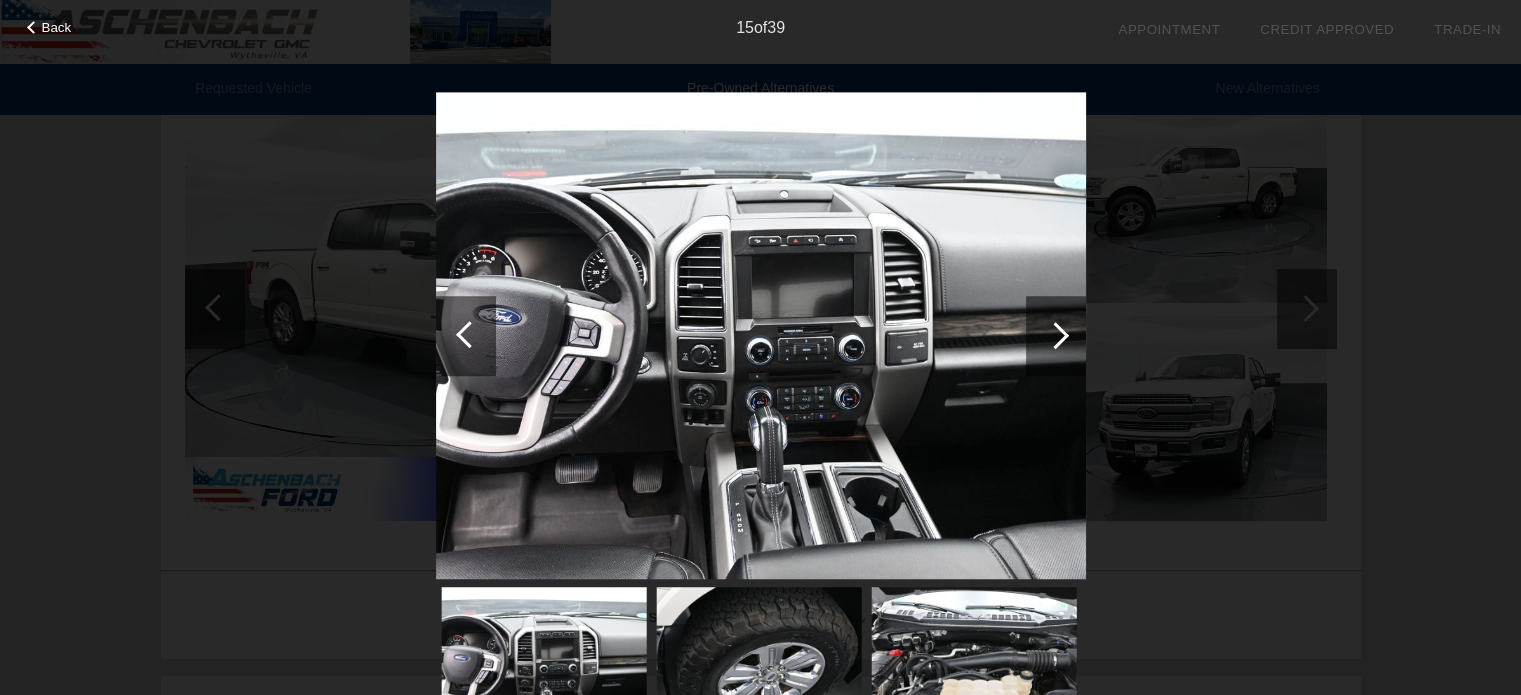 click at bounding box center [1056, 336] 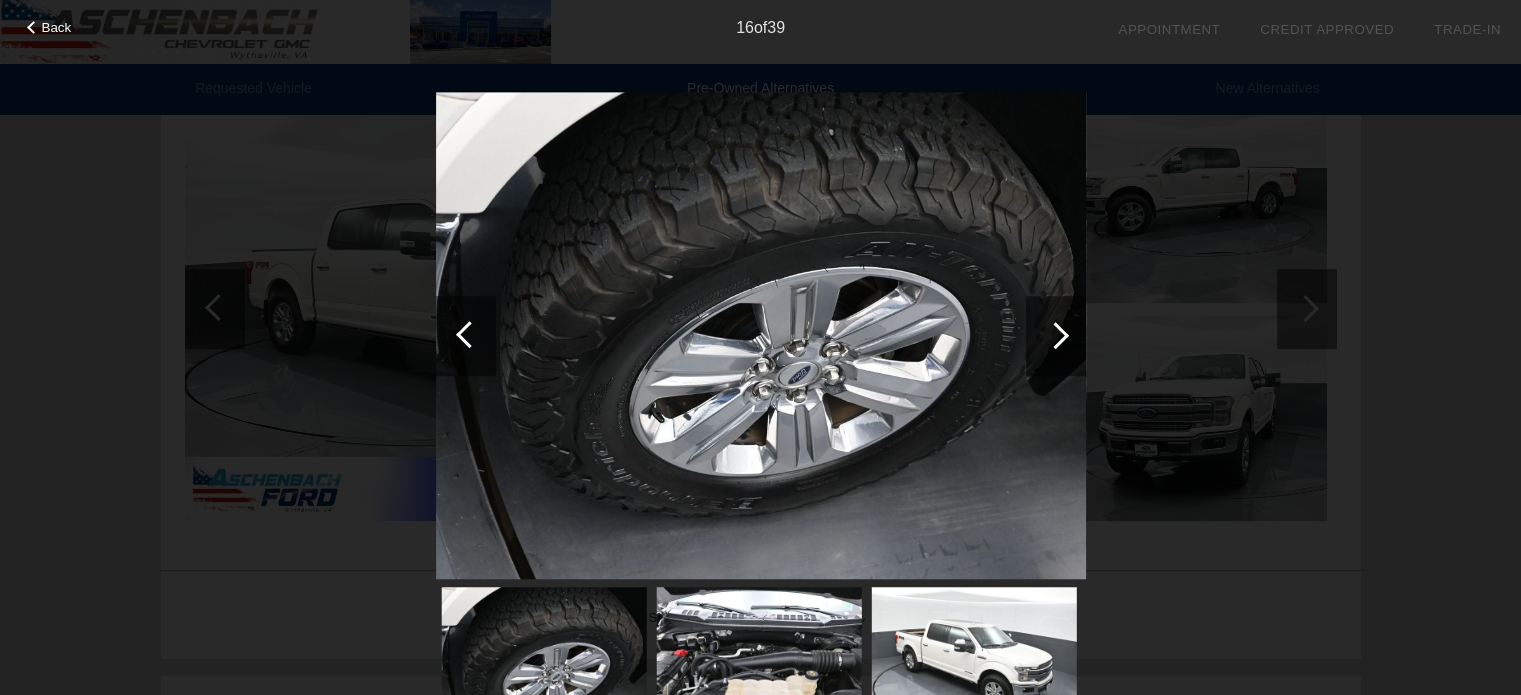 click at bounding box center (1056, 336) 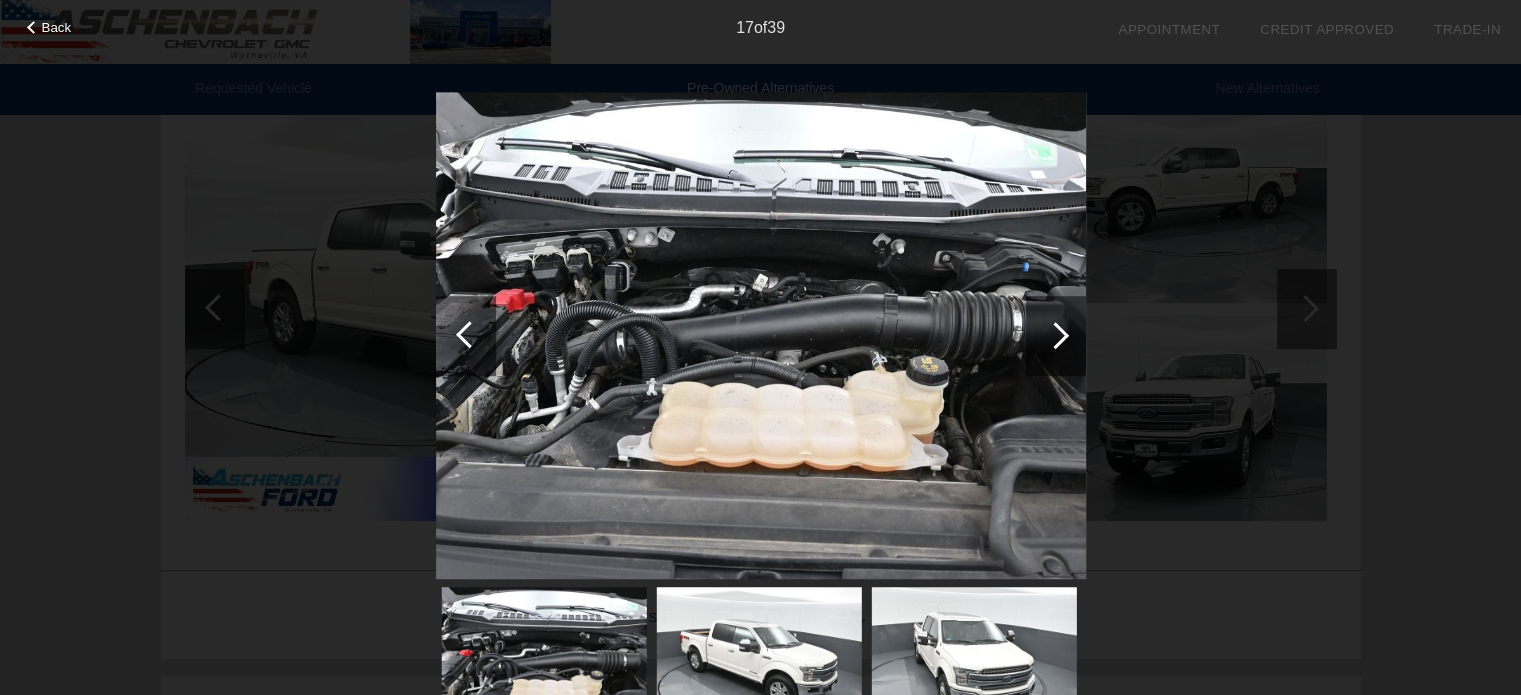 click at bounding box center [1056, 336] 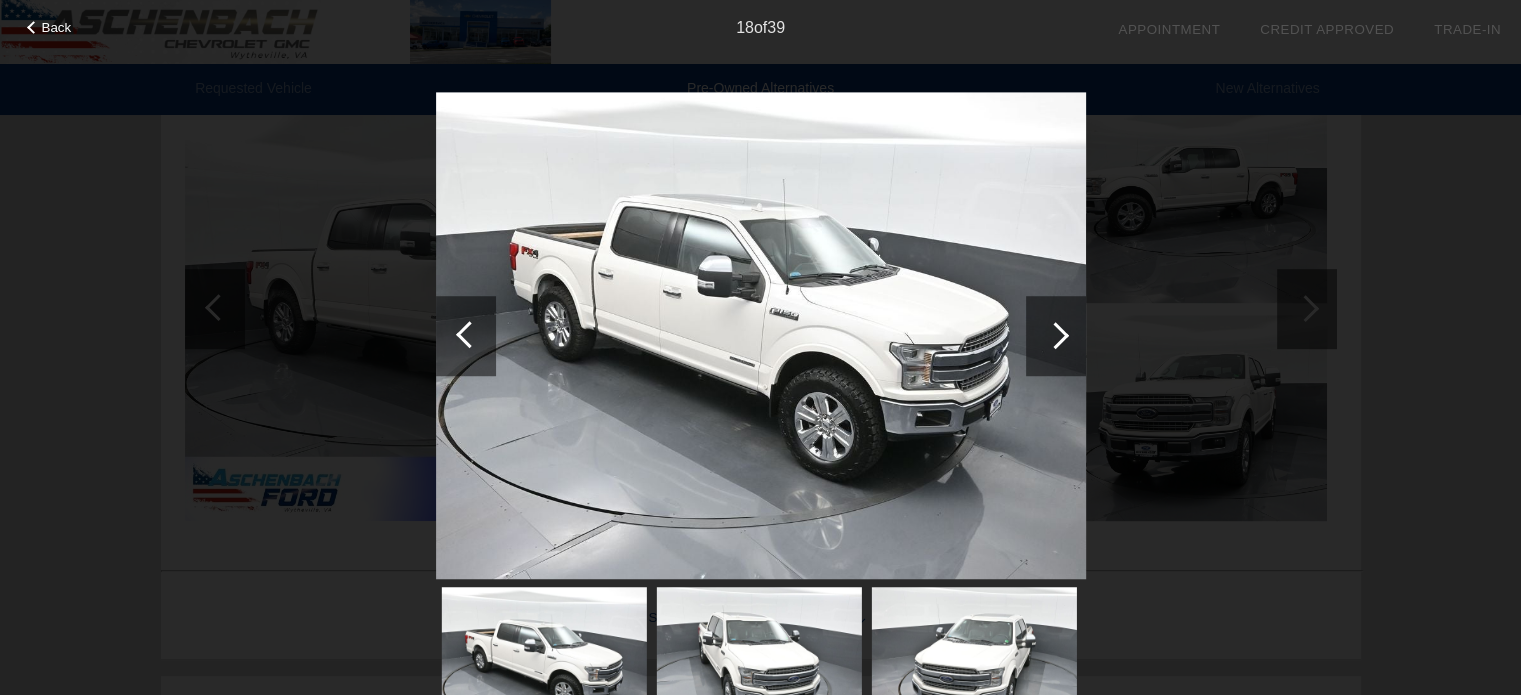 click at bounding box center (1056, 336) 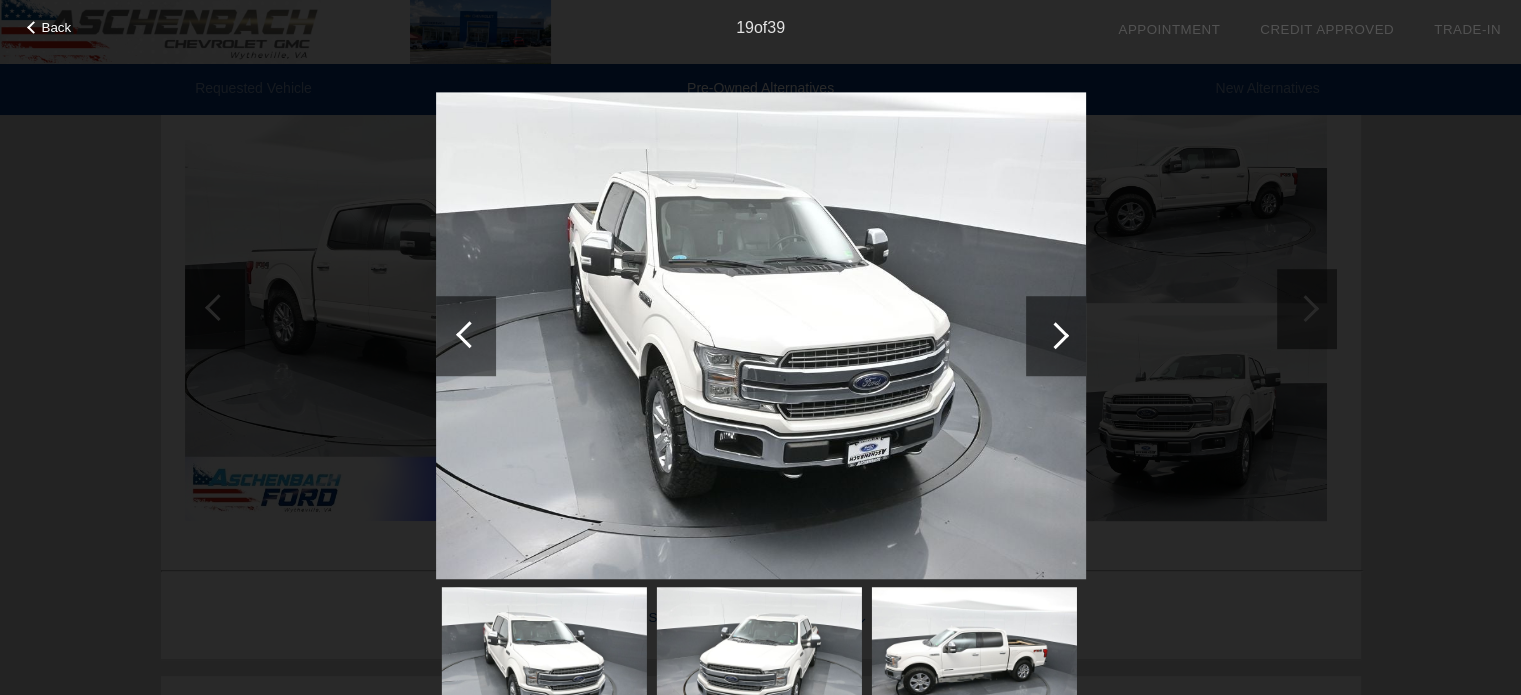 click at bounding box center (1056, 336) 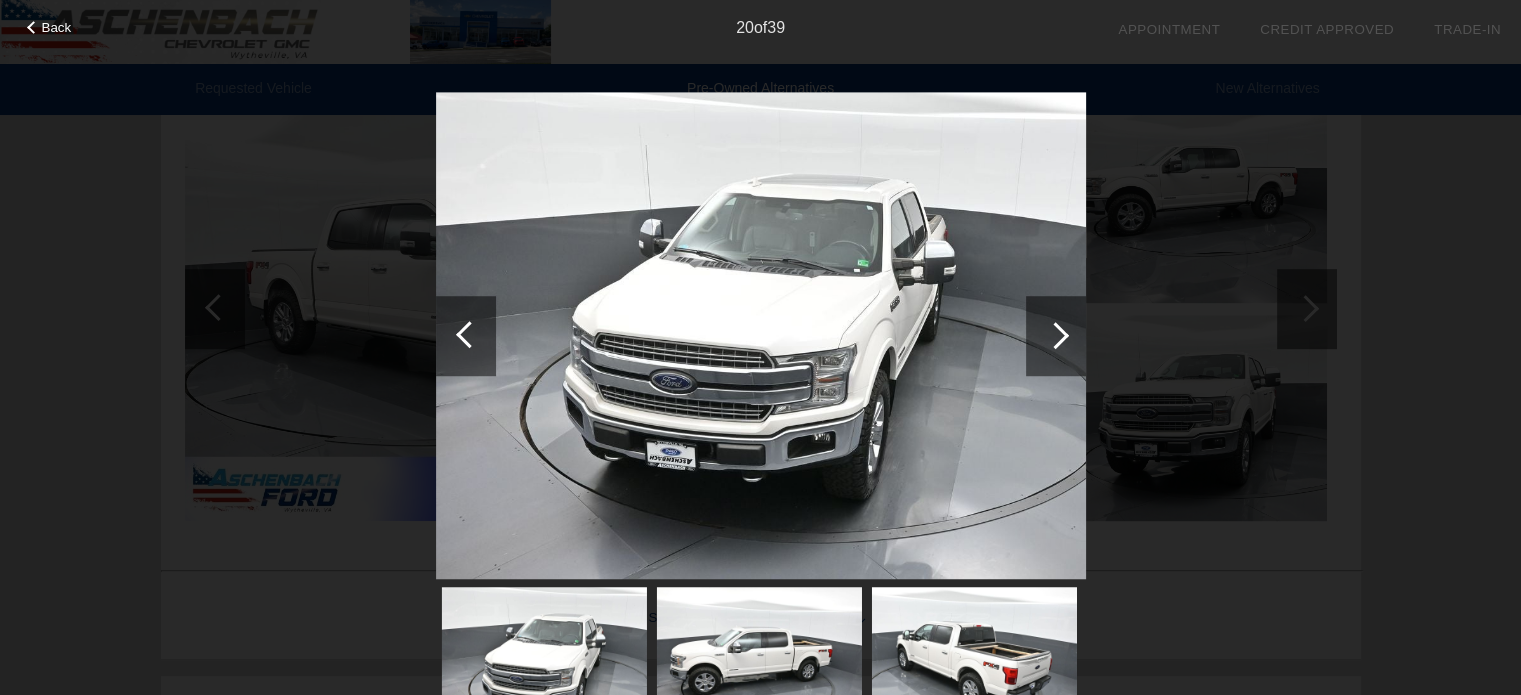 click at bounding box center (1056, 336) 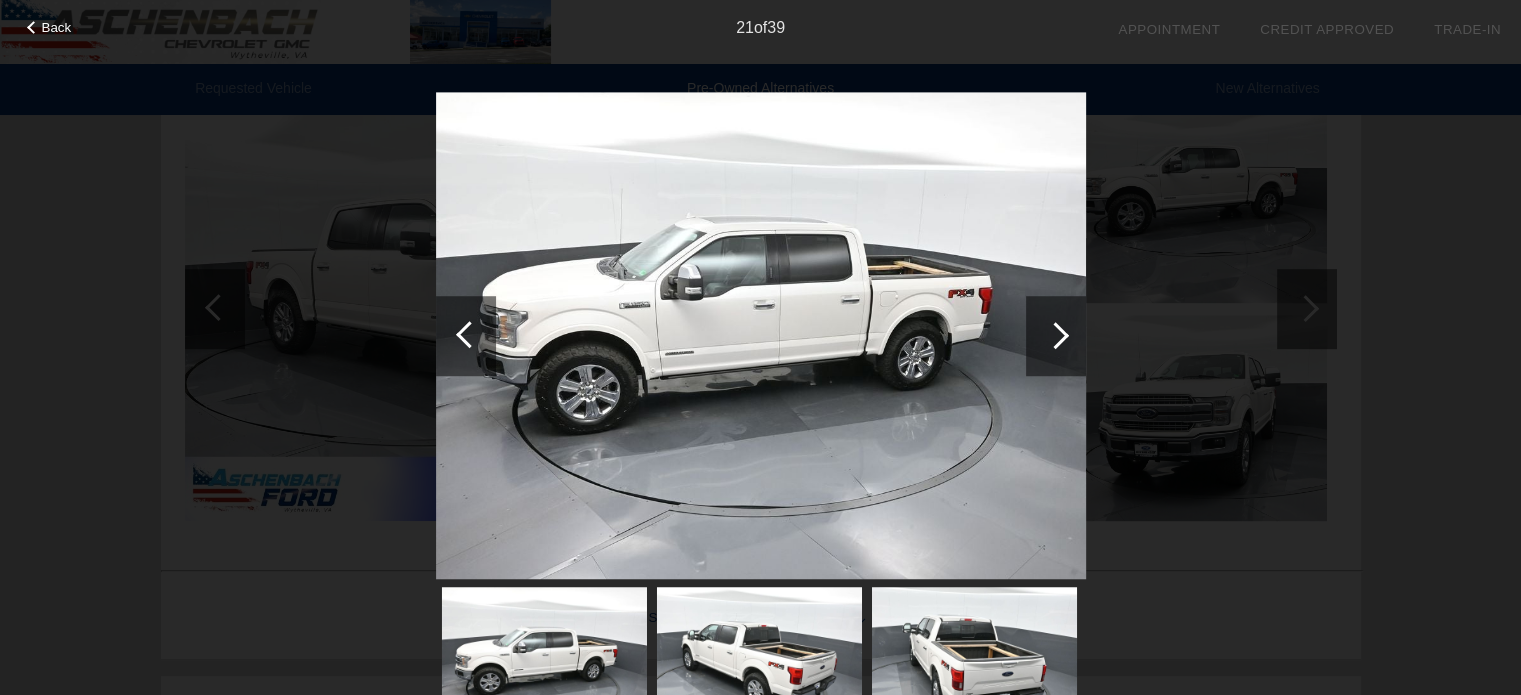 click at bounding box center (1056, 336) 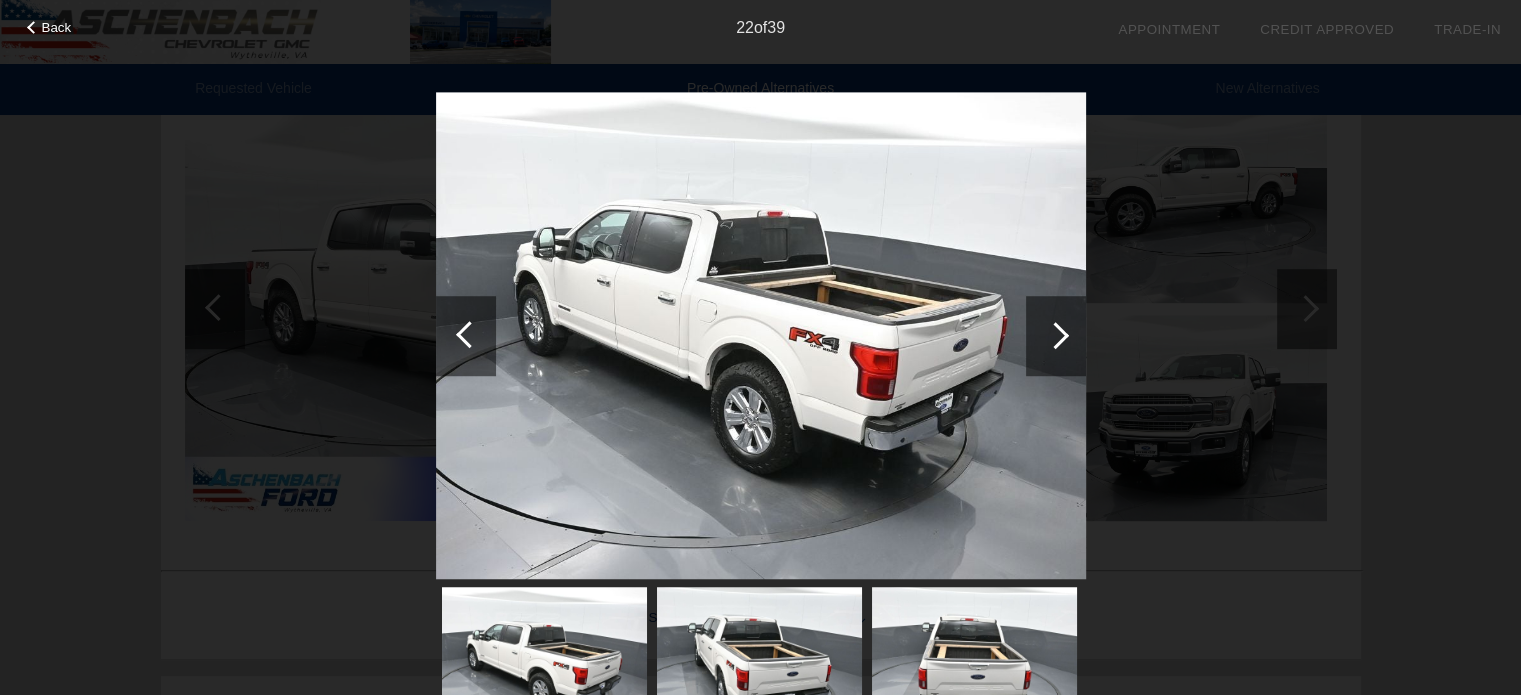 click at bounding box center [1056, 336] 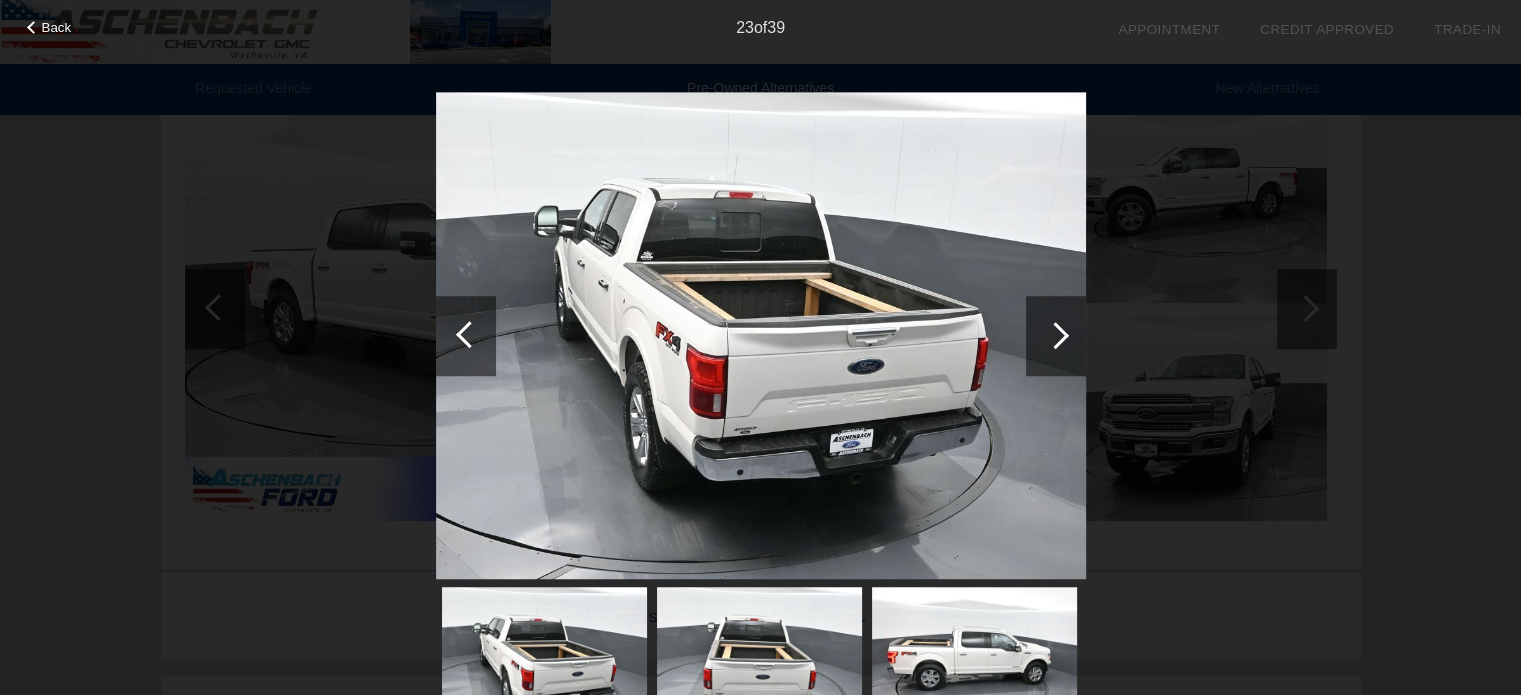 click at bounding box center (1056, 336) 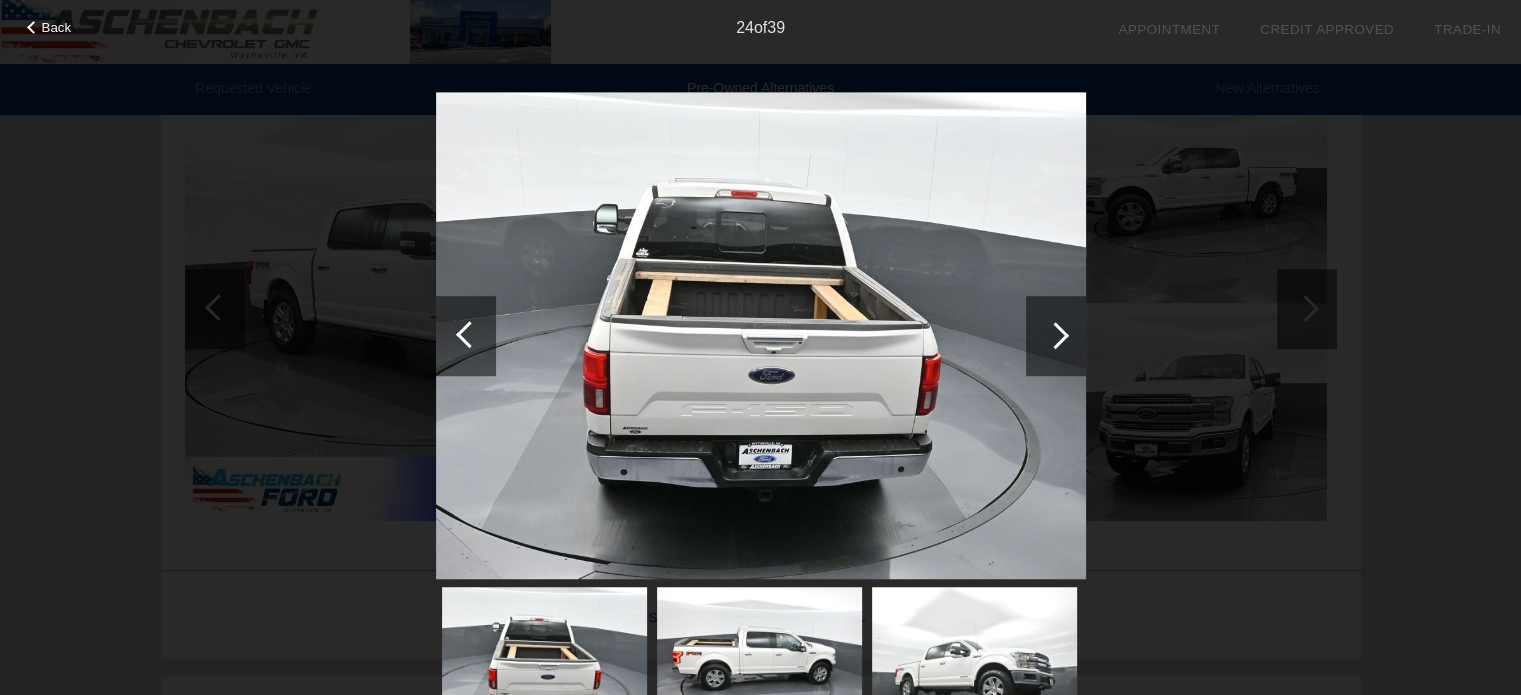click at bounding box center (1056, 336) 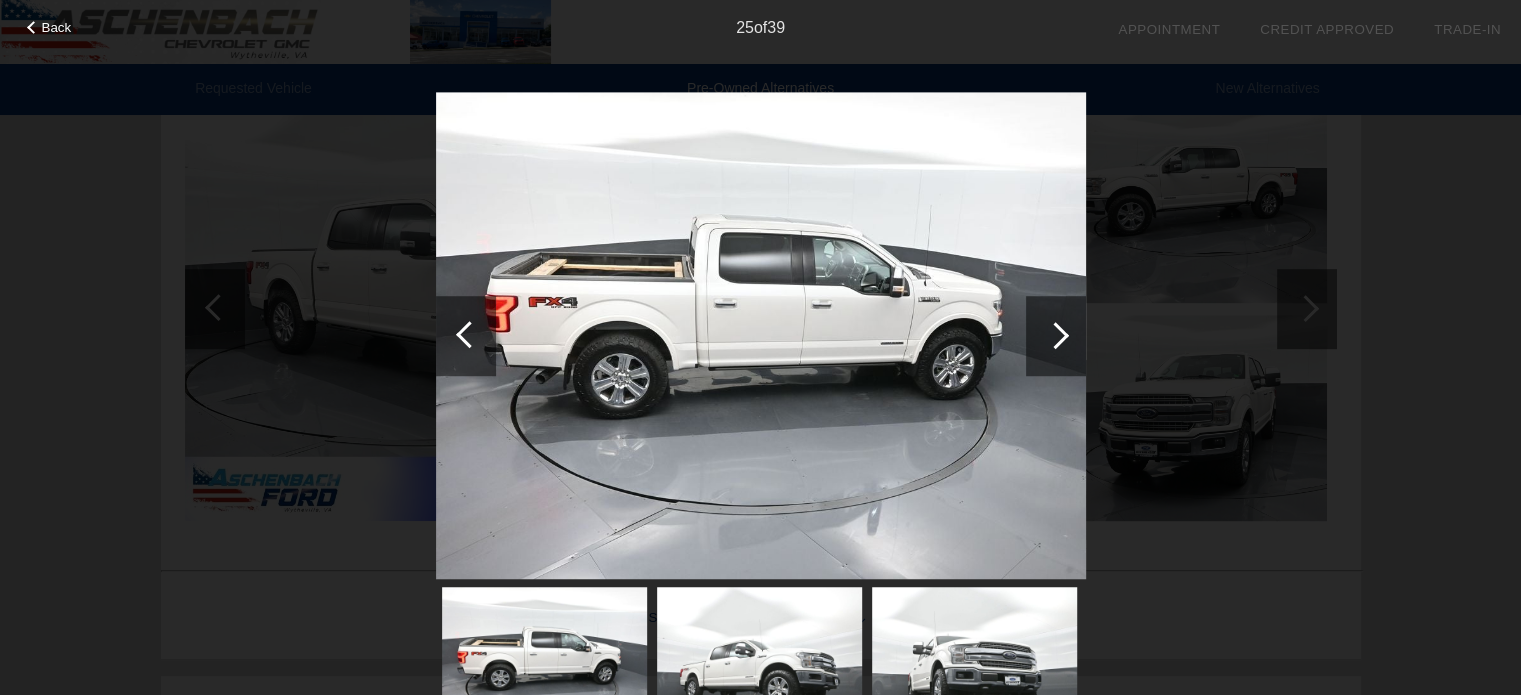 click at bounding box center (1056, 336) 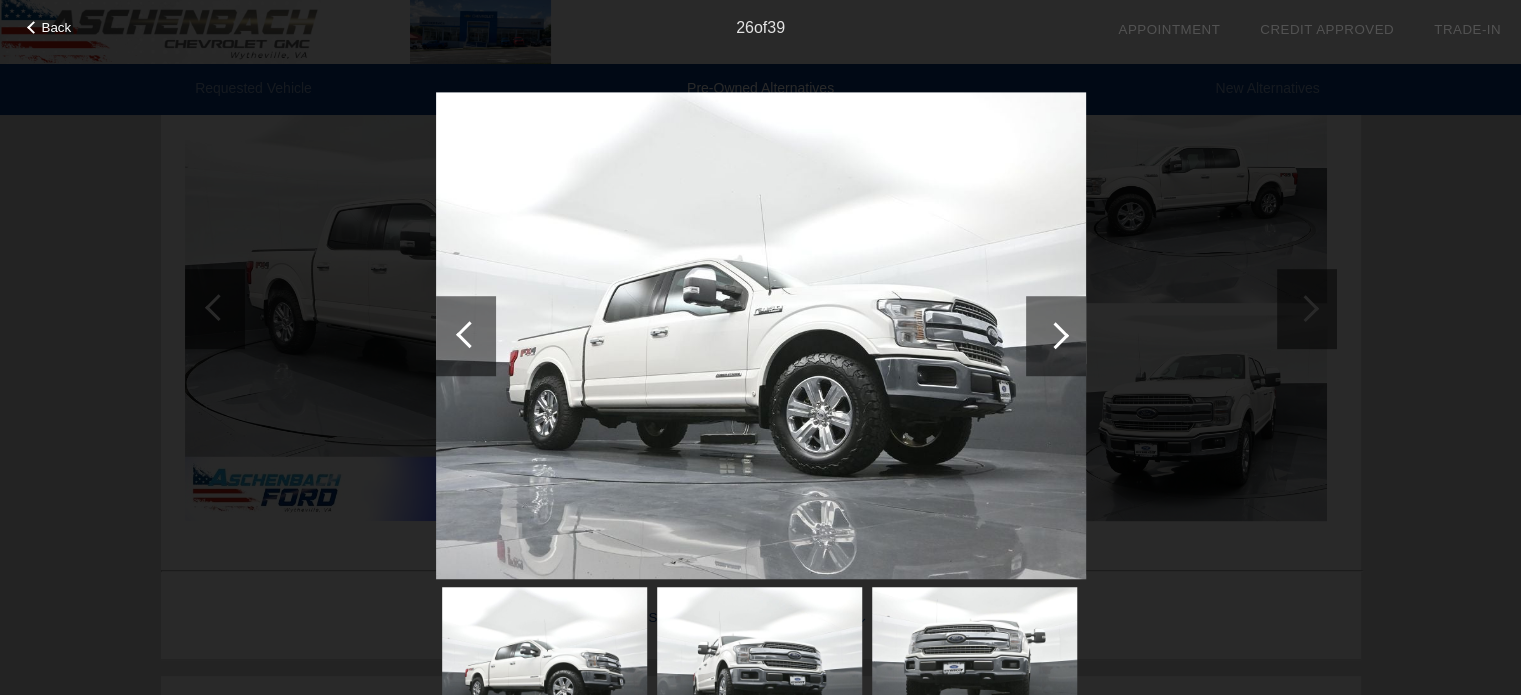 click at bounding box center [1056, 336] 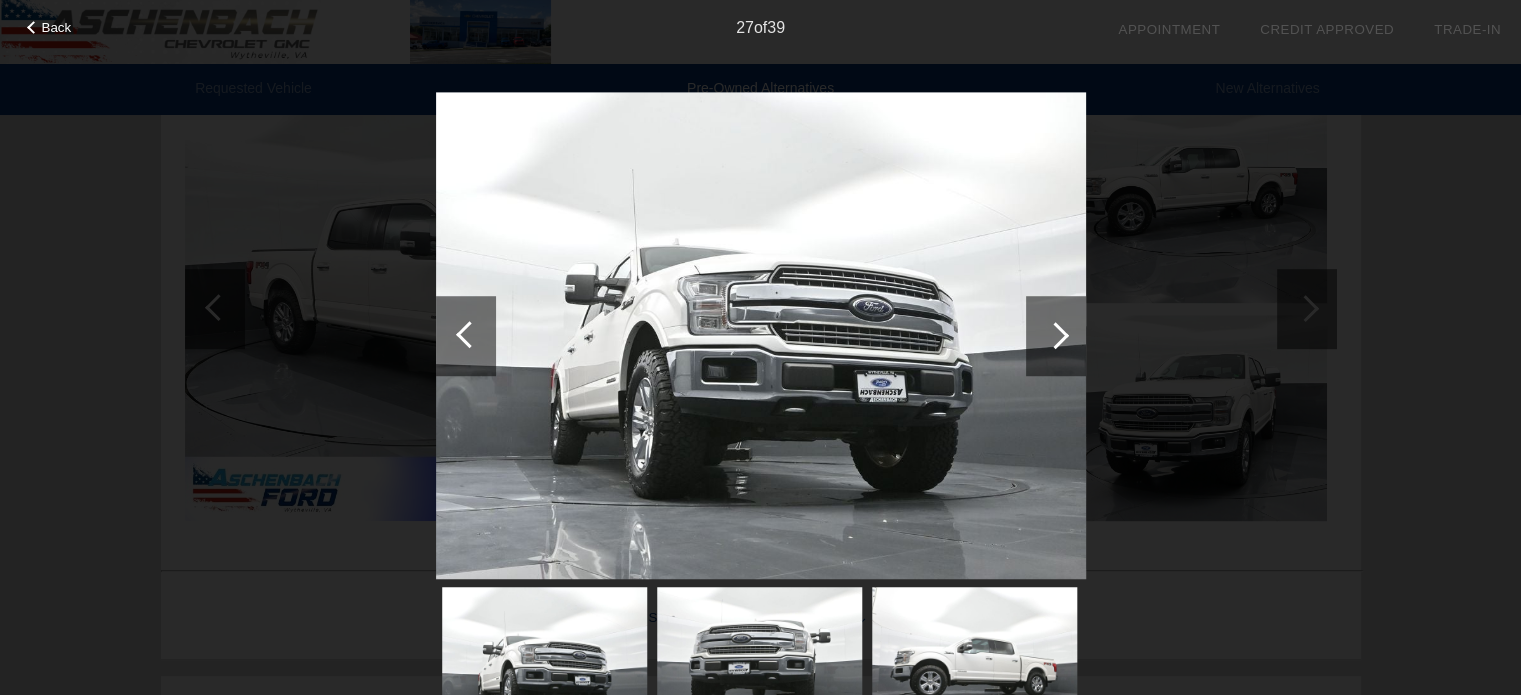 click at bounding box center [1056, 336] 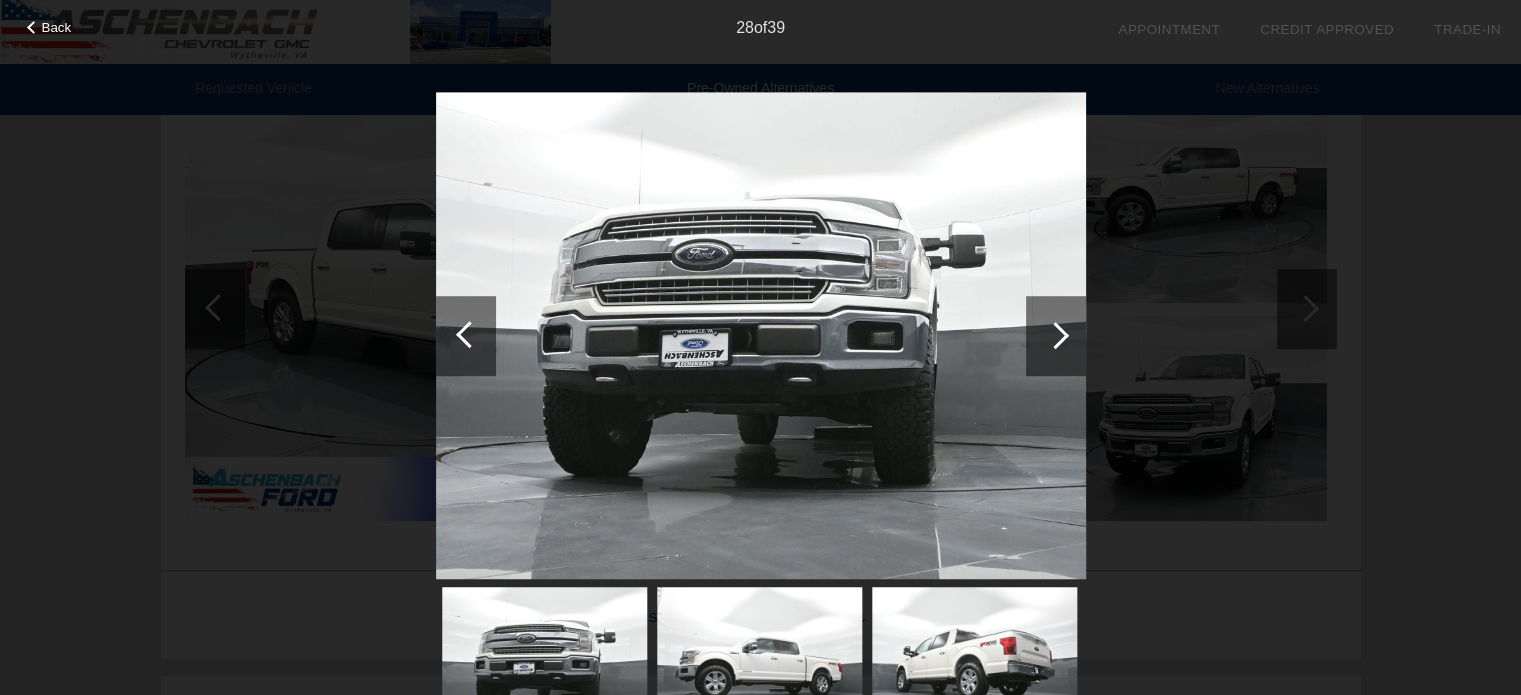 click at bounding box center [1056, 336] 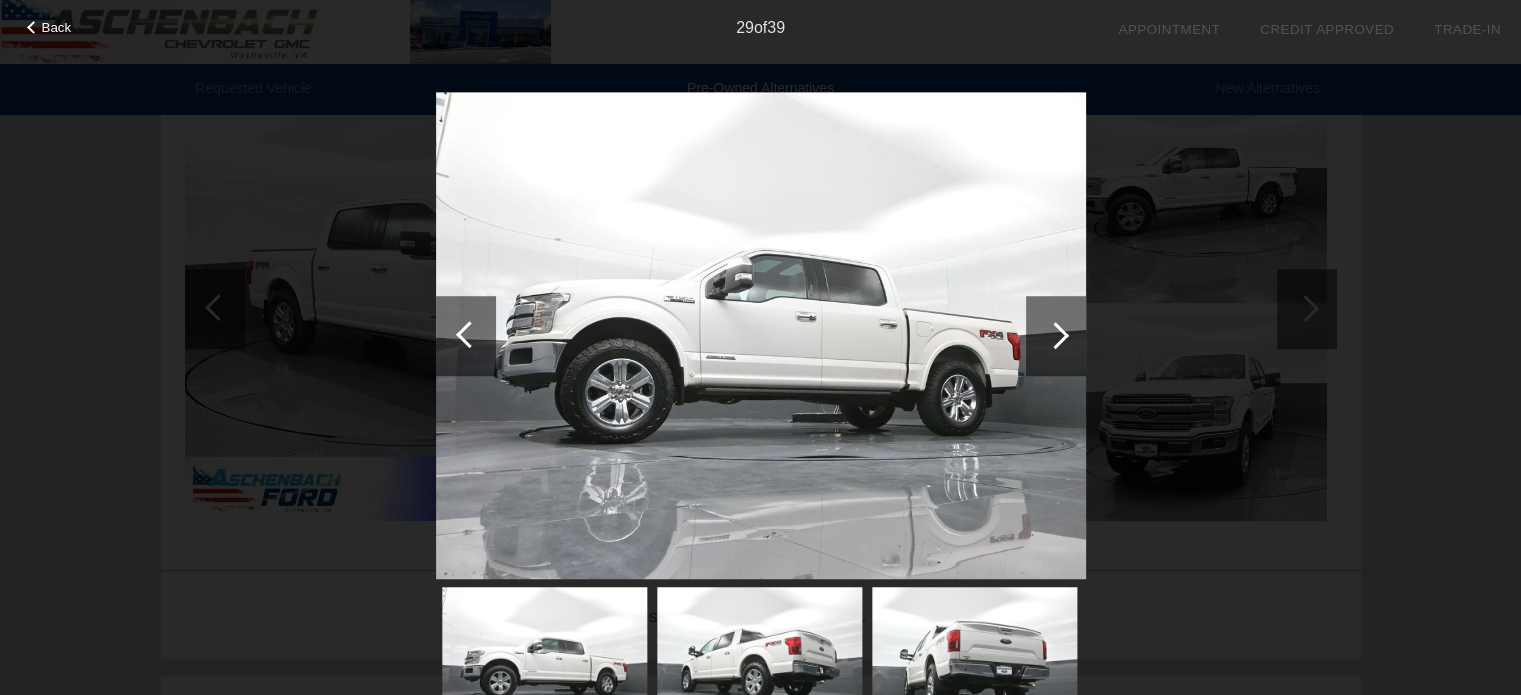 click at bounding box center [1056, 336] 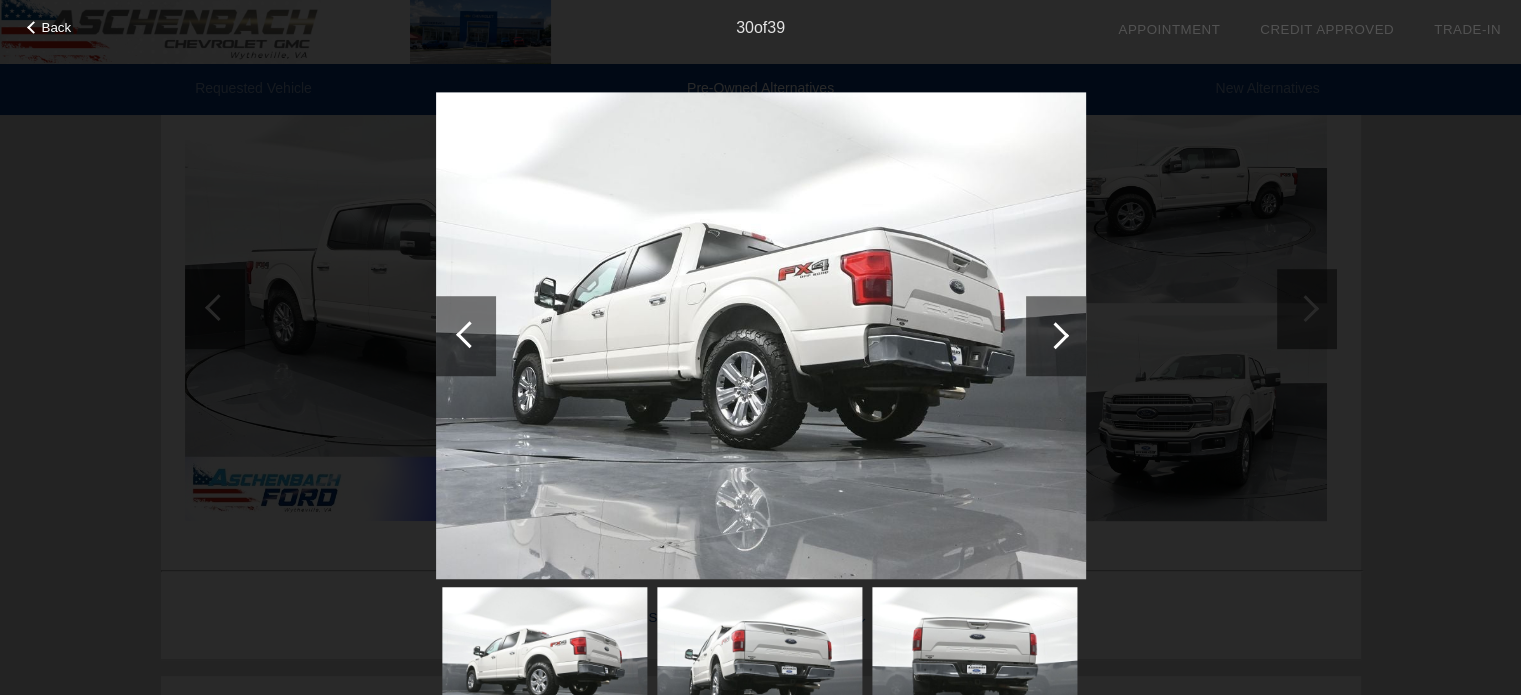 click at bounding box center (1056, 336) 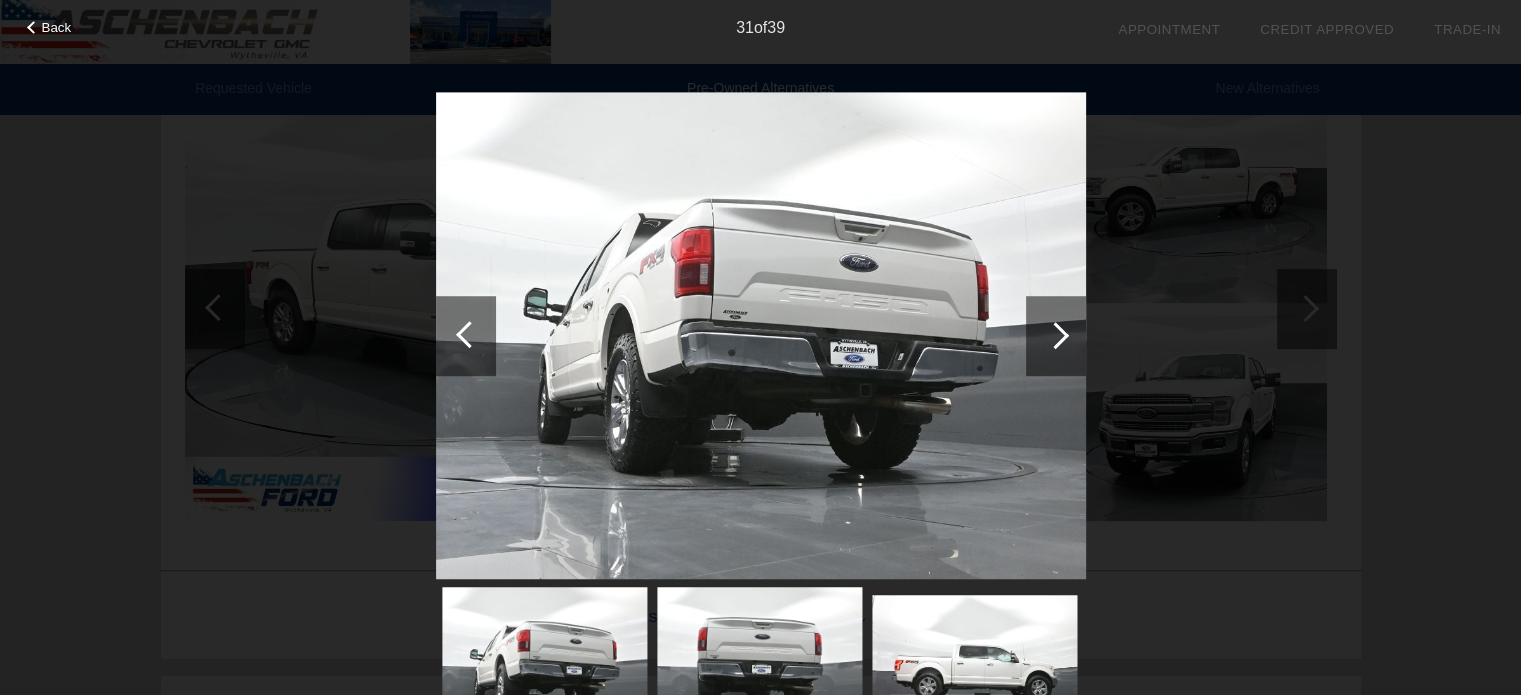 click at bounding box center [1056, 336] 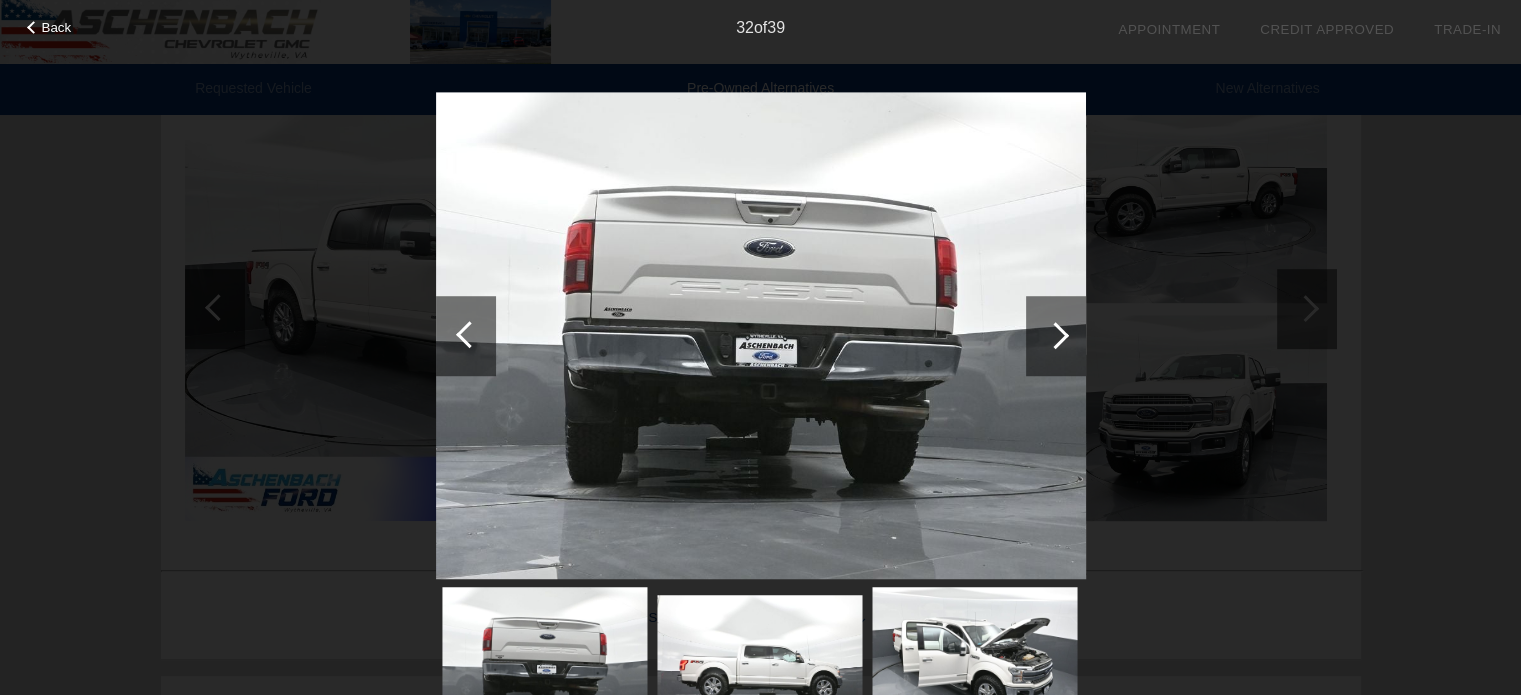 click at bounding box center [1056, 336] 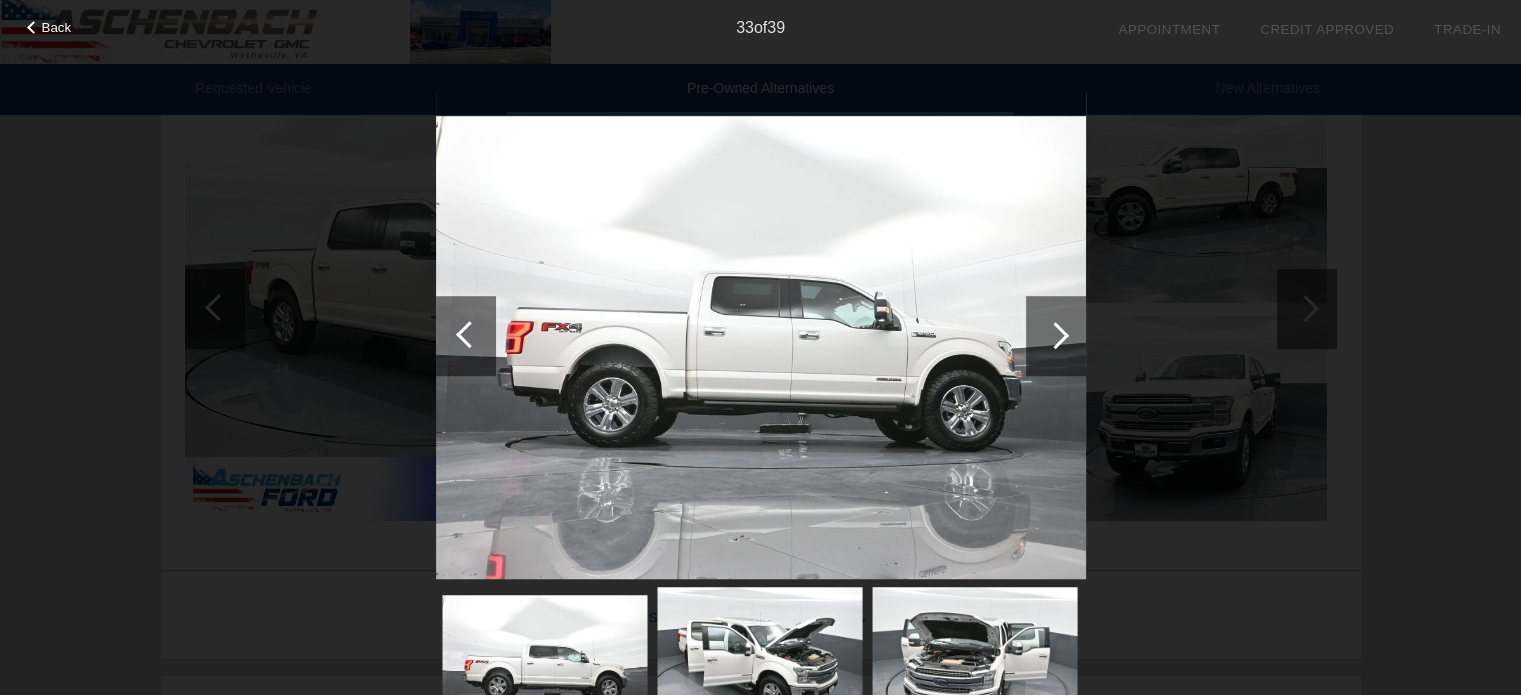 click on "Back" at bounding box center [57, 27] 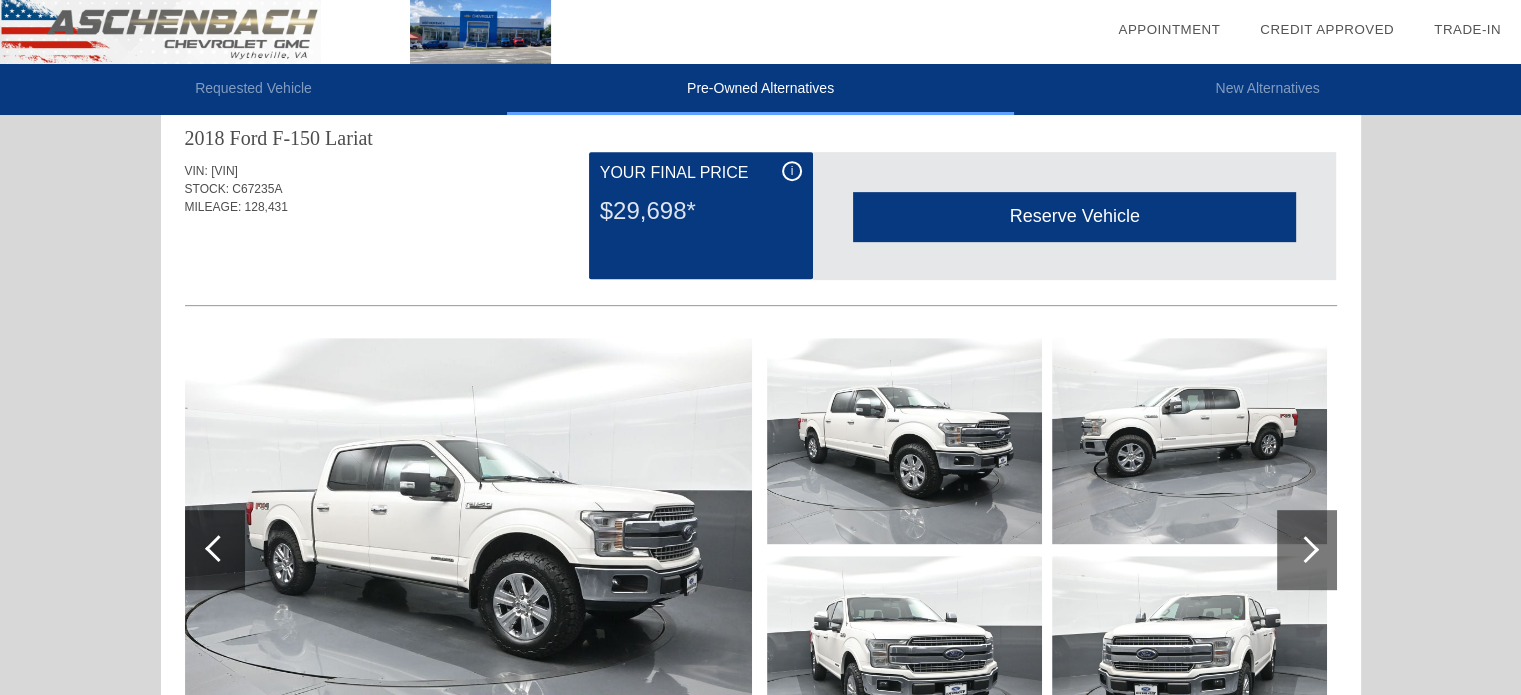 scroll, scrollTop: 844, scrollLeft: 0, axis: vertical 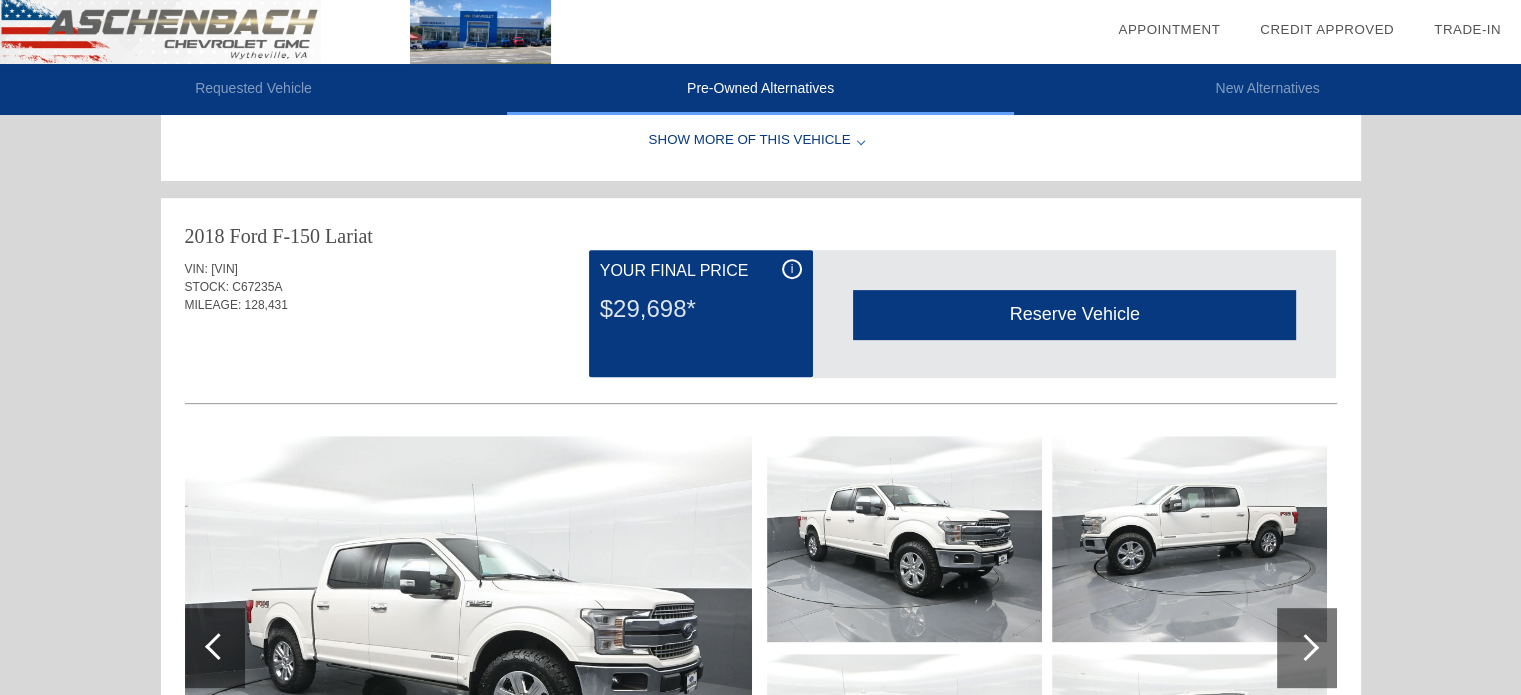 click on "Requested Vehicle
Pre-Owned Alternatives
New Alternatives
date_range
Appointment
check_box
Credit Approved
collections_bookmark
Trade-In" at bounding box center [760, 676] 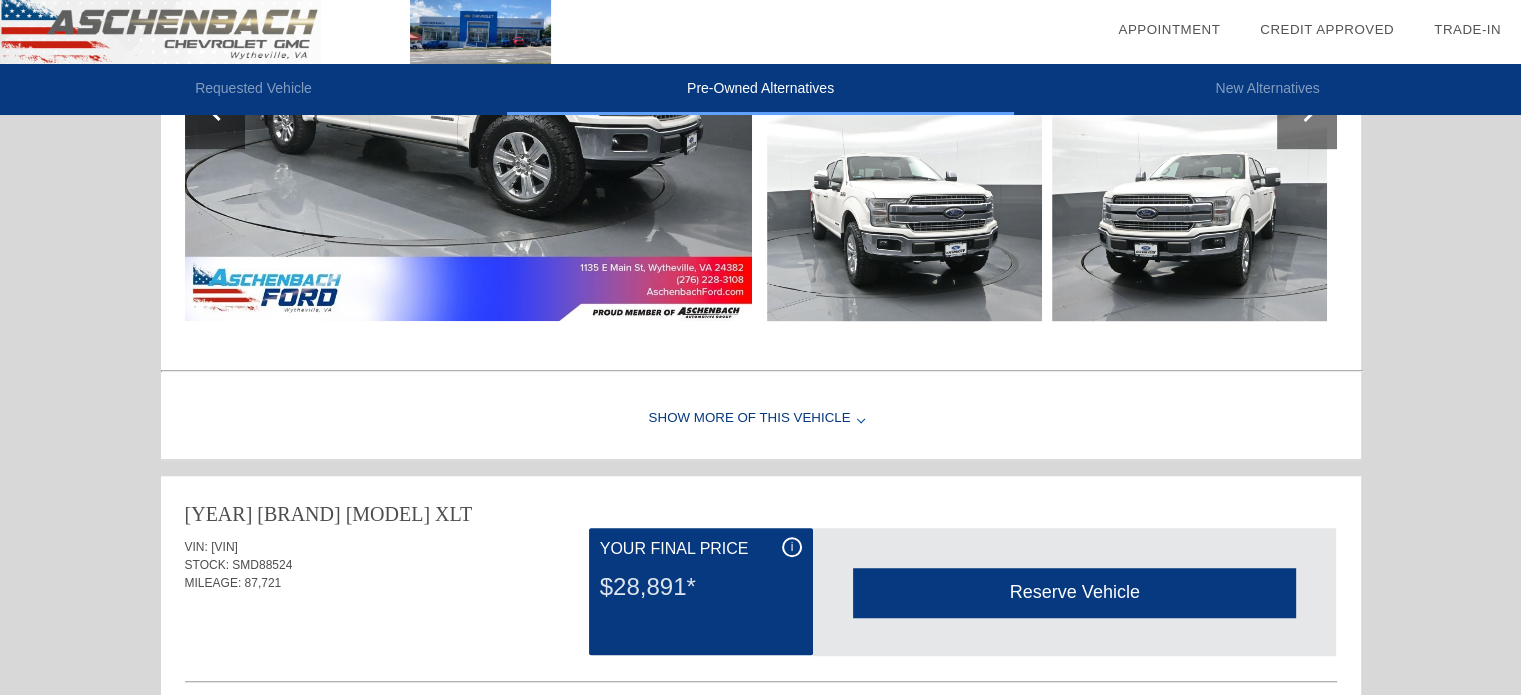 scroll, scrollTop: 1288, scrollLeft: 0, axis: vertical 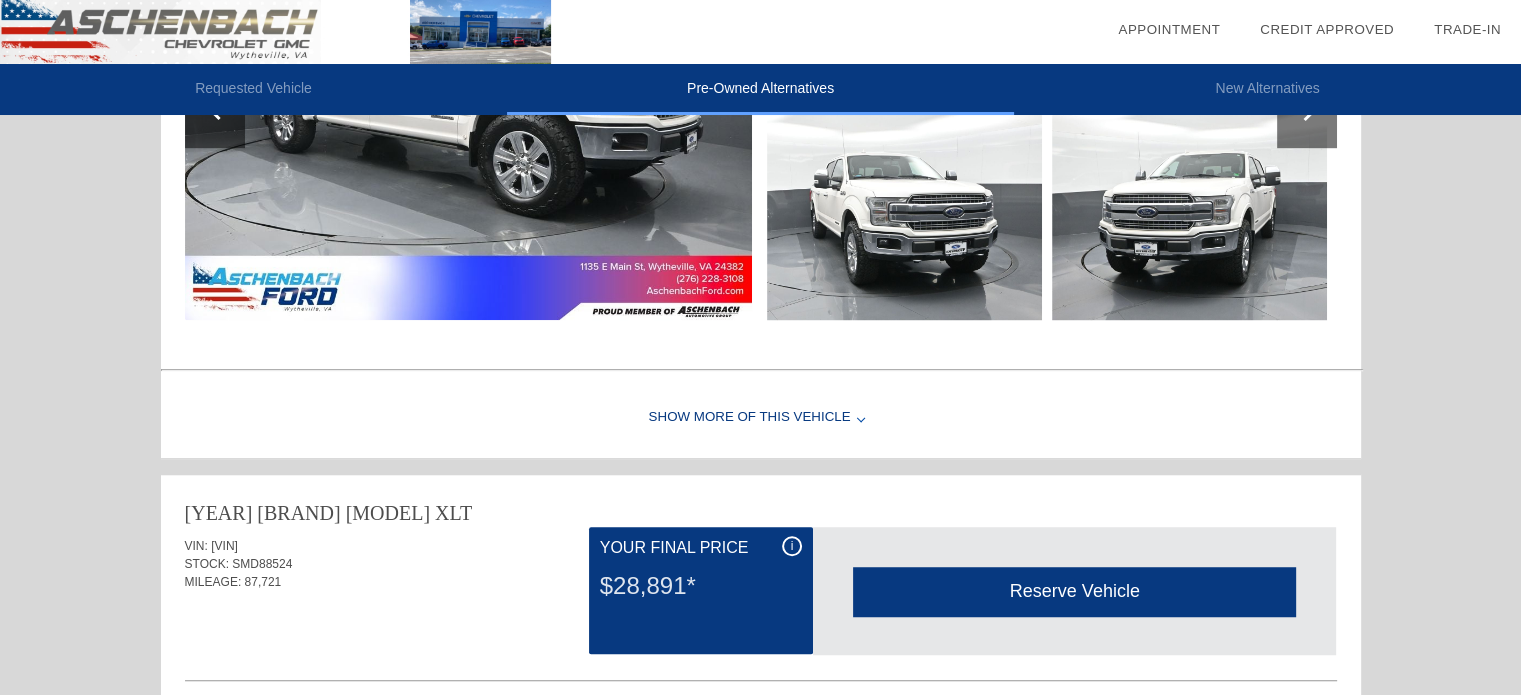 click on "Show More of this Vehicle" at bounding box center [761, 418] 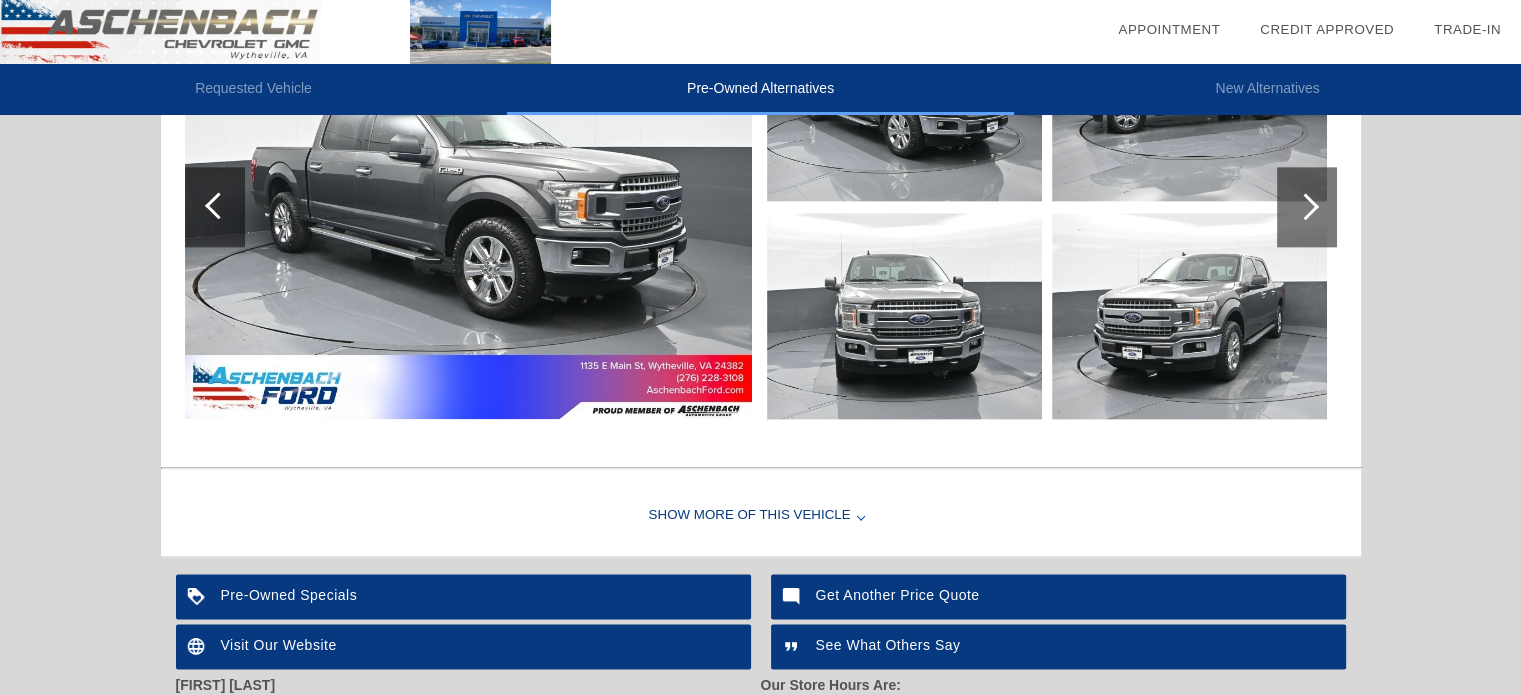 scroll, scrollTop: 2416, scrollLeft: 0, axis: vertical 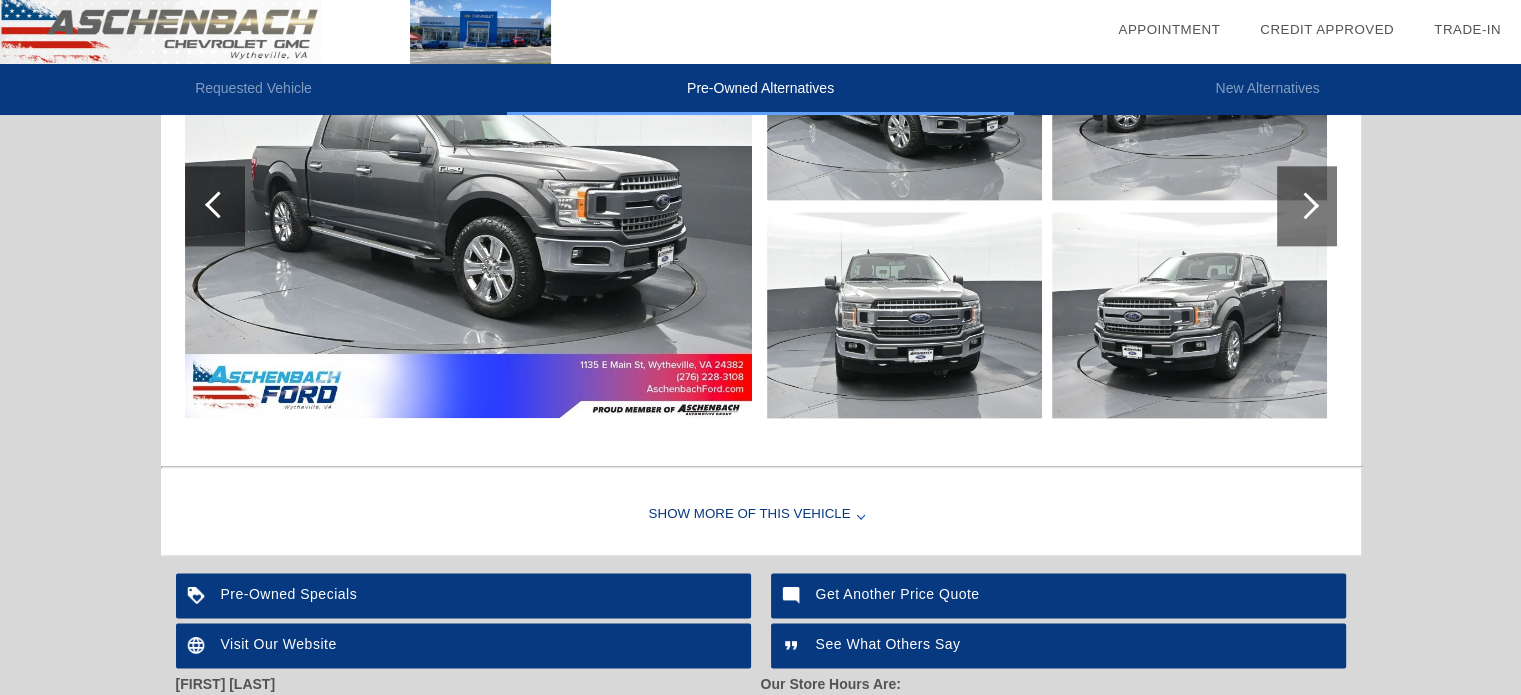 click on "Show More of this Vehicle" at bounding box center [761, 515] 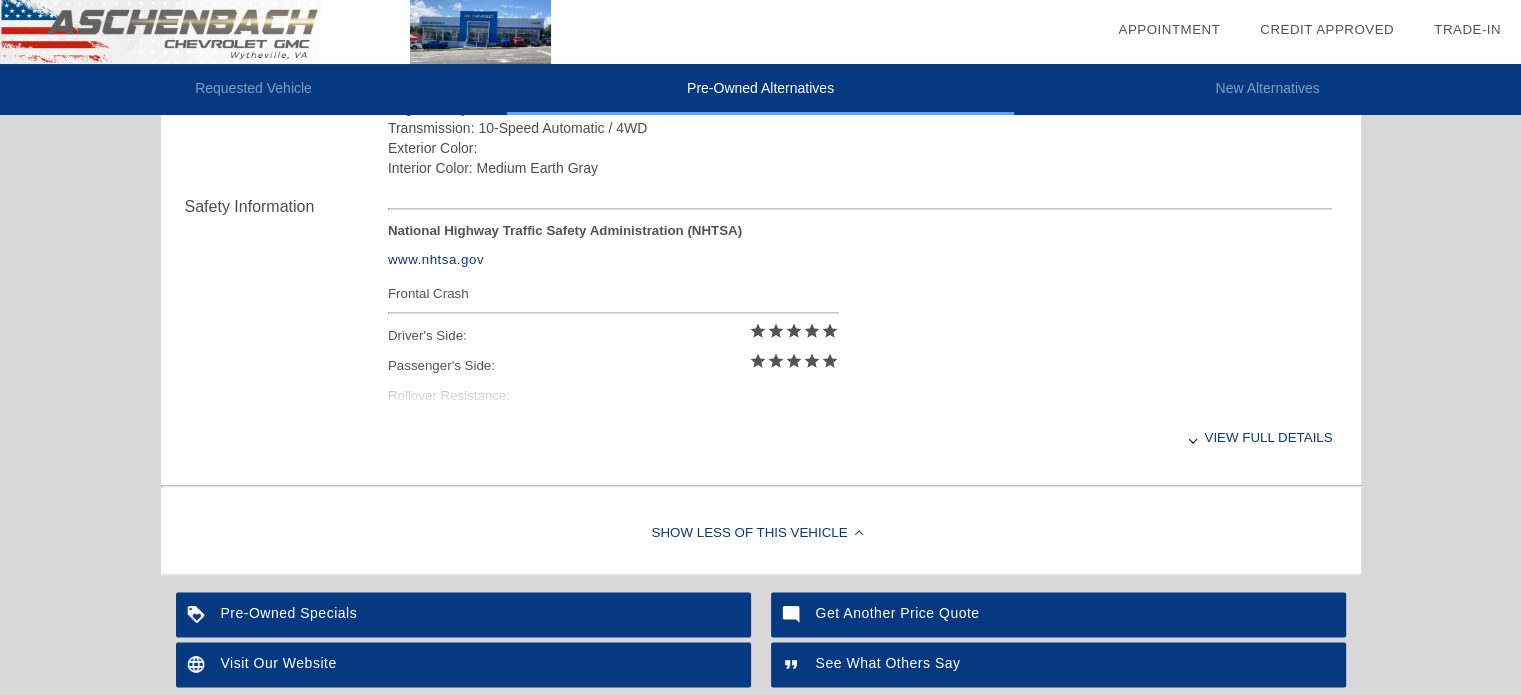 scroll, scrollTop: 2809, scrollLeft: 0, axis: vertical 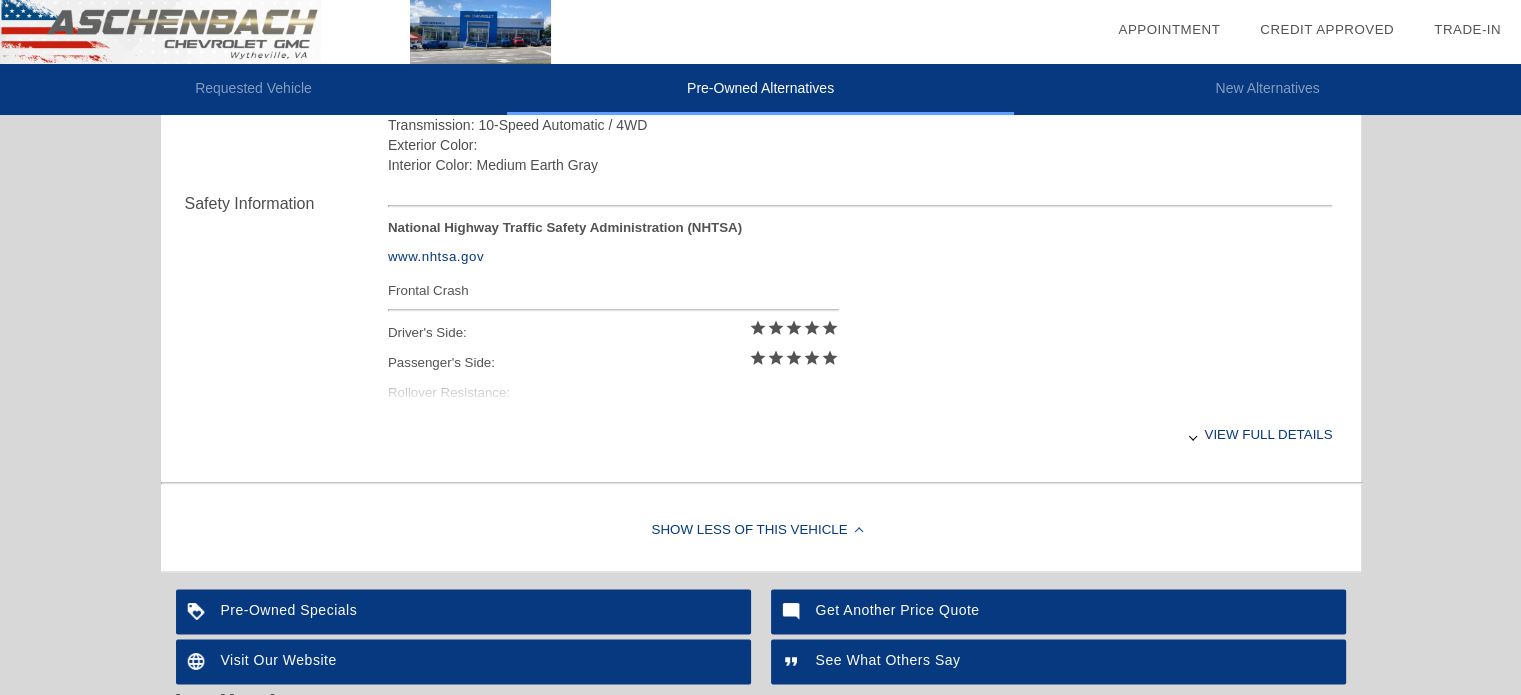 click on "Requested Vehicle
Pre-Owned Alternatives
New Alternatives
date_range
Appointment
check_box
Credit Approved
collections_bookmark
Trade-In" at bounding box center (760, -976) 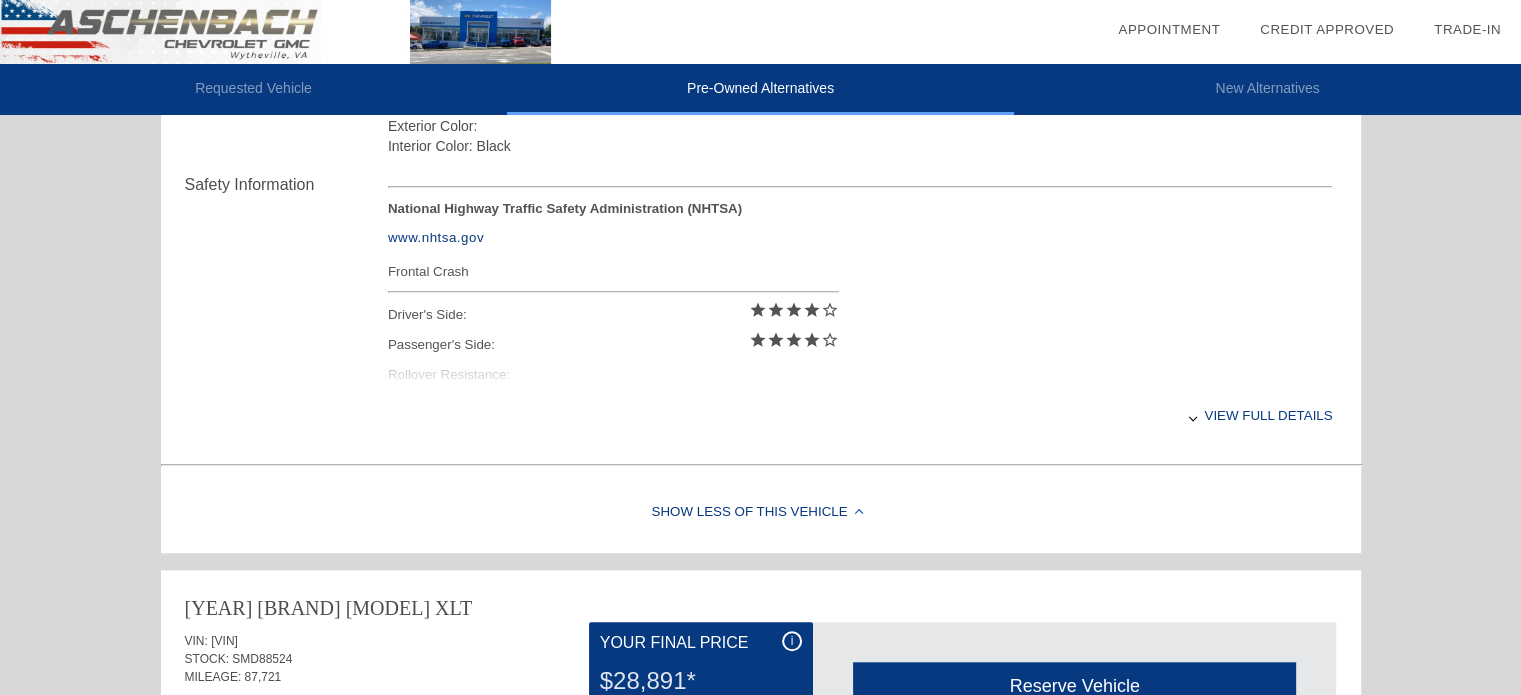 scroll, scrollTop: 1606, scrollLeft: 0, axis: vertical 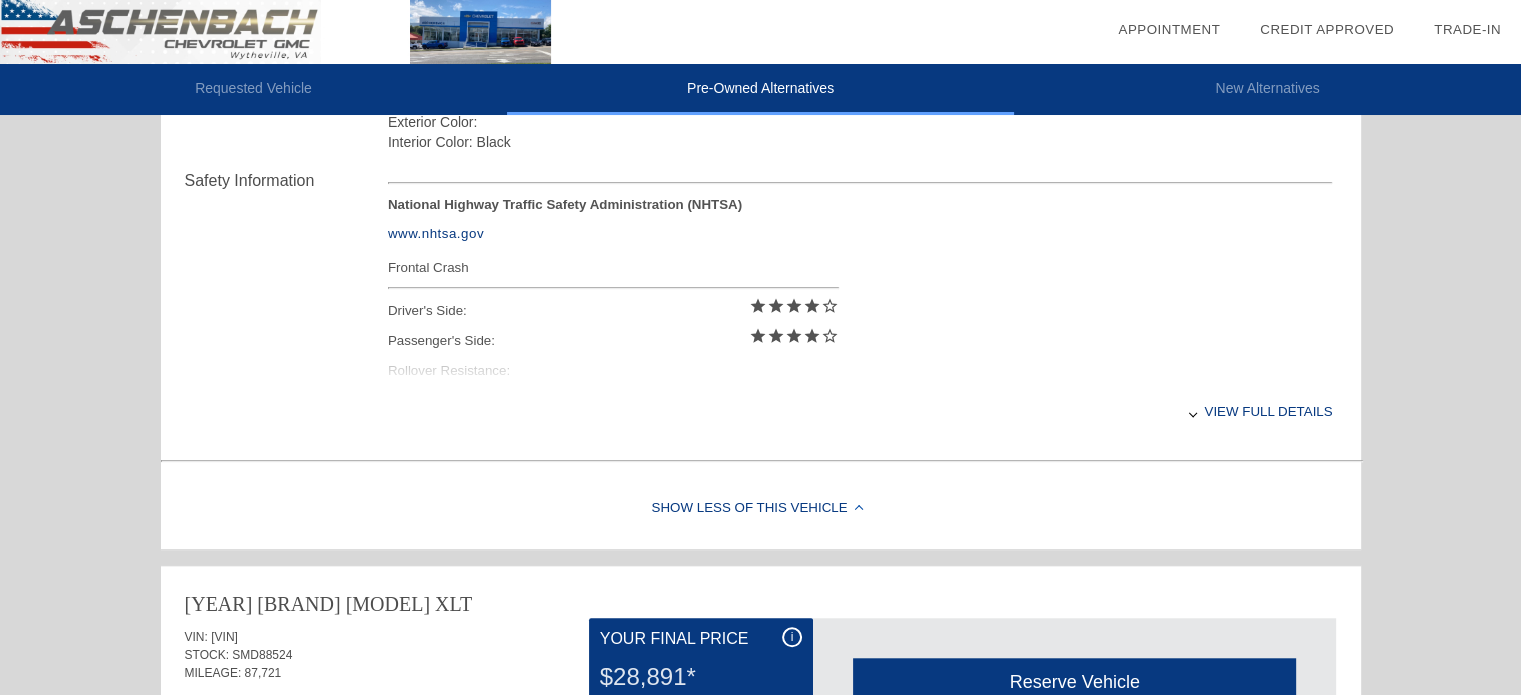 click on "View full details" at bounding box center (860, 411) 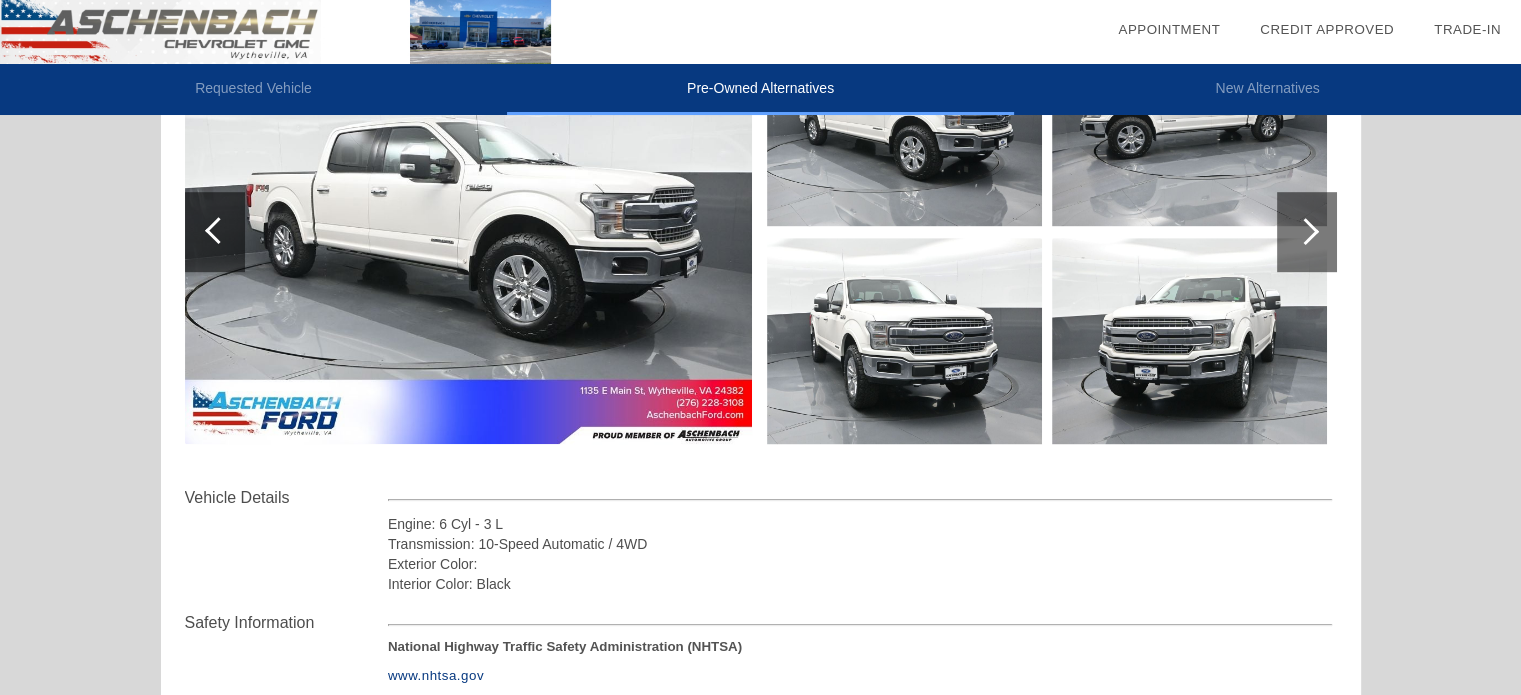 scroll, scrollTop: 1160, scrollLeft: 0, axis: vertical 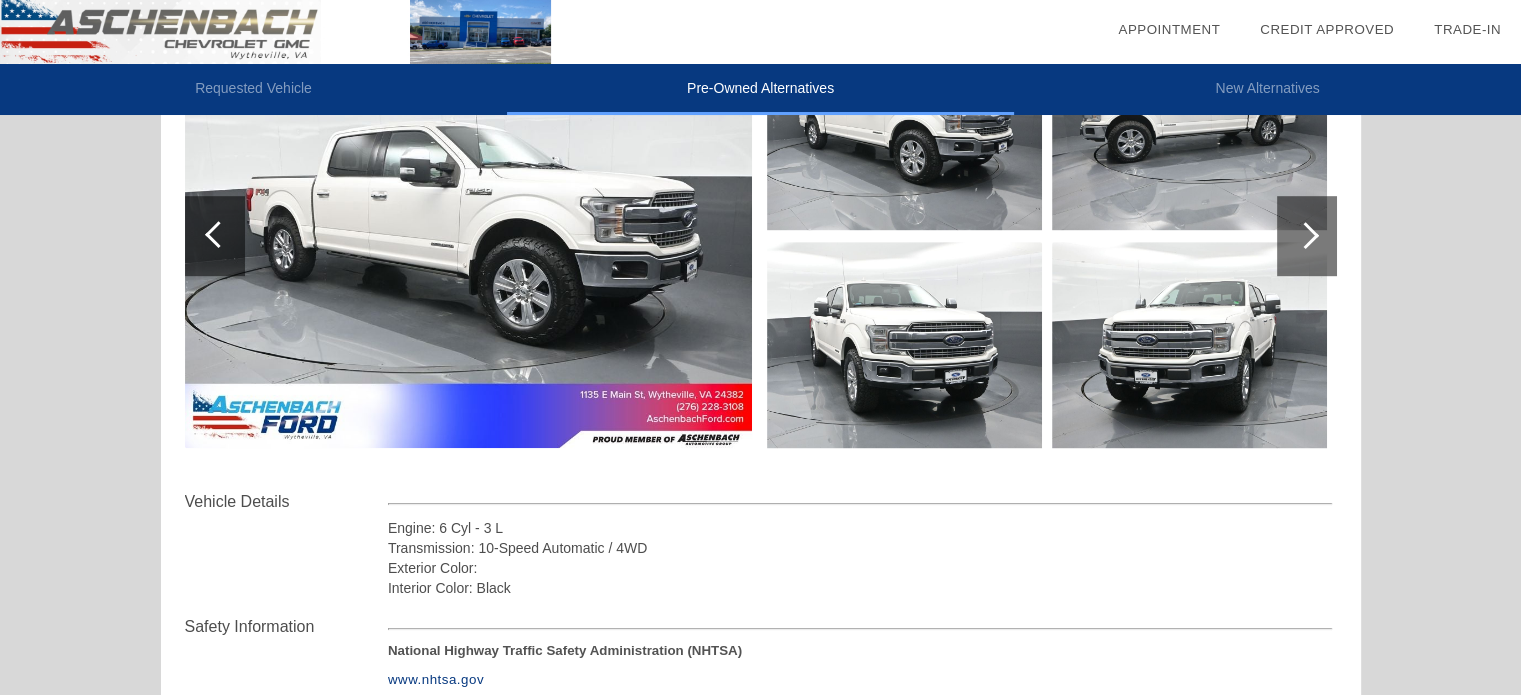 click at bounding box center (468, 236) 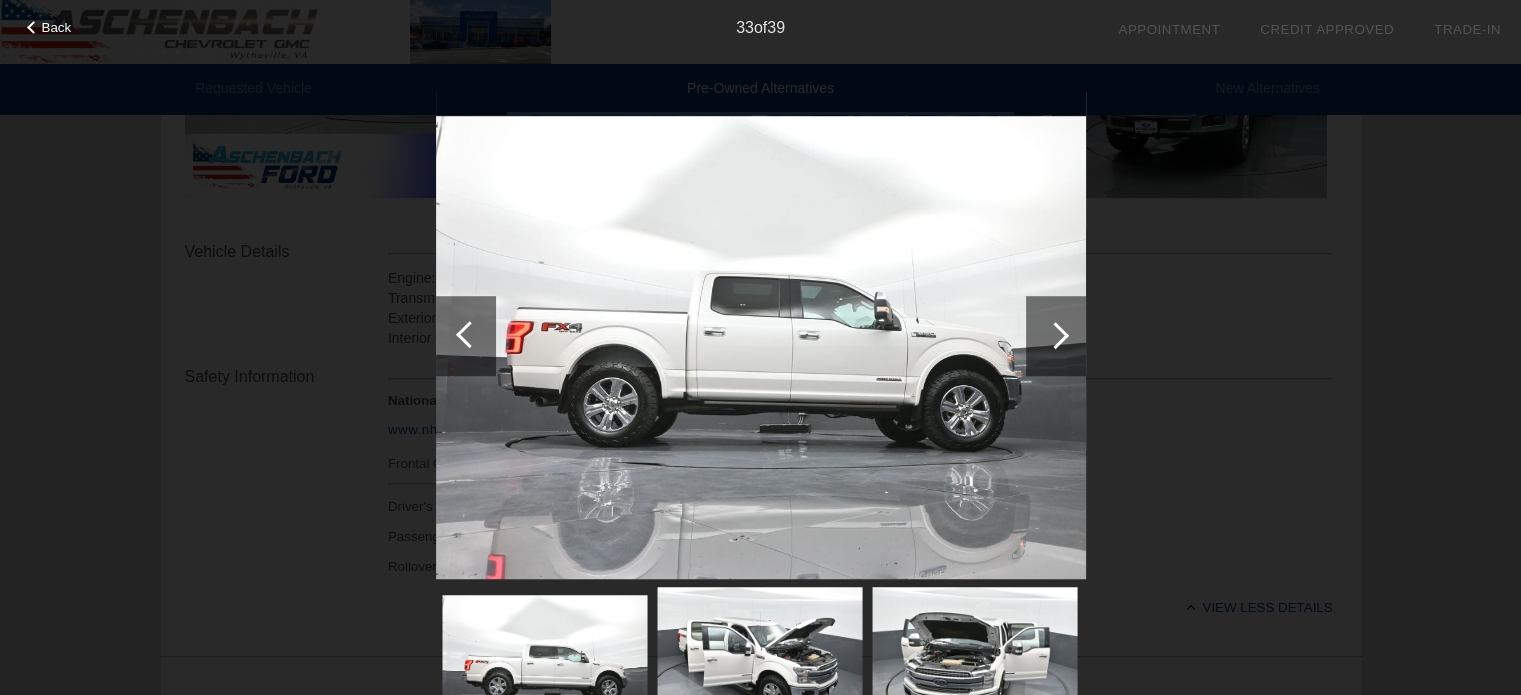 scroll, scrollTop: 1418, scrollLeft: 0, axis: vertical 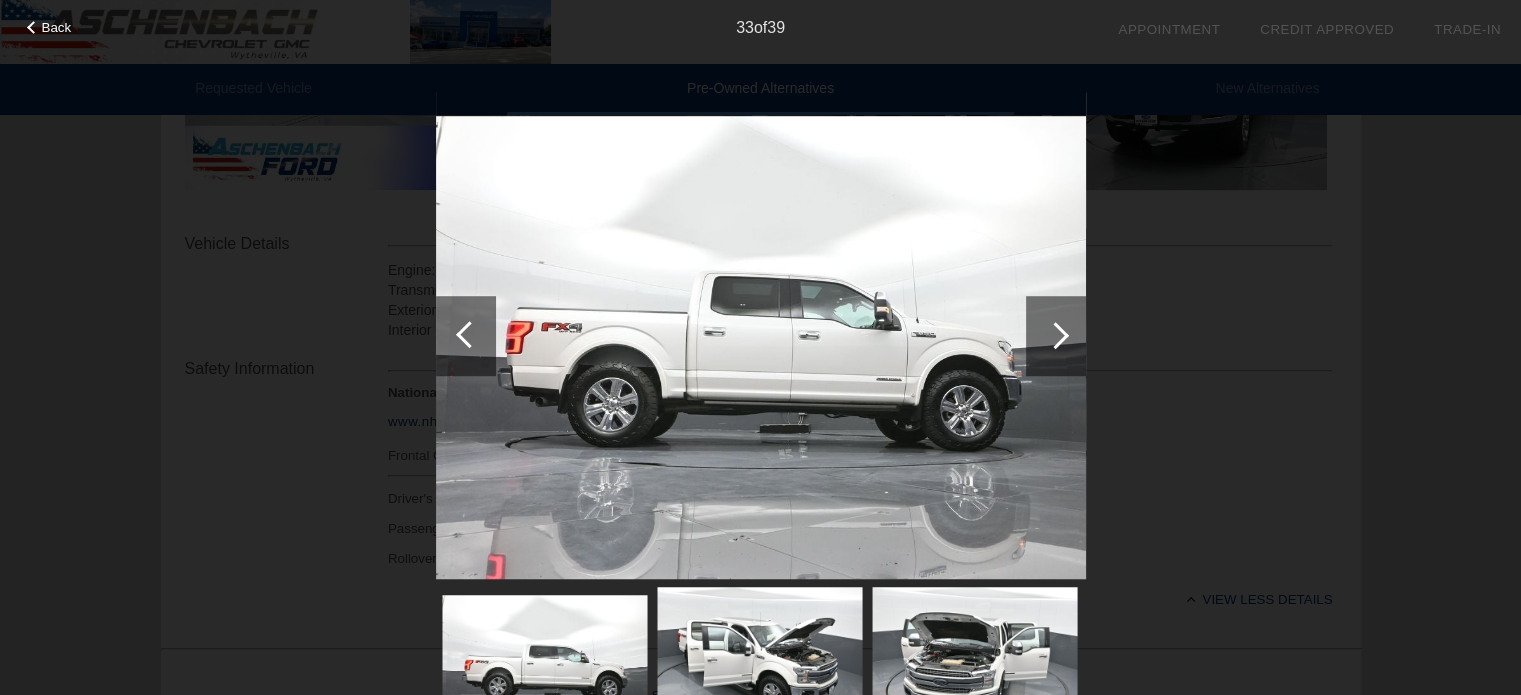 click on "Back" at bounding box center [57, 27] 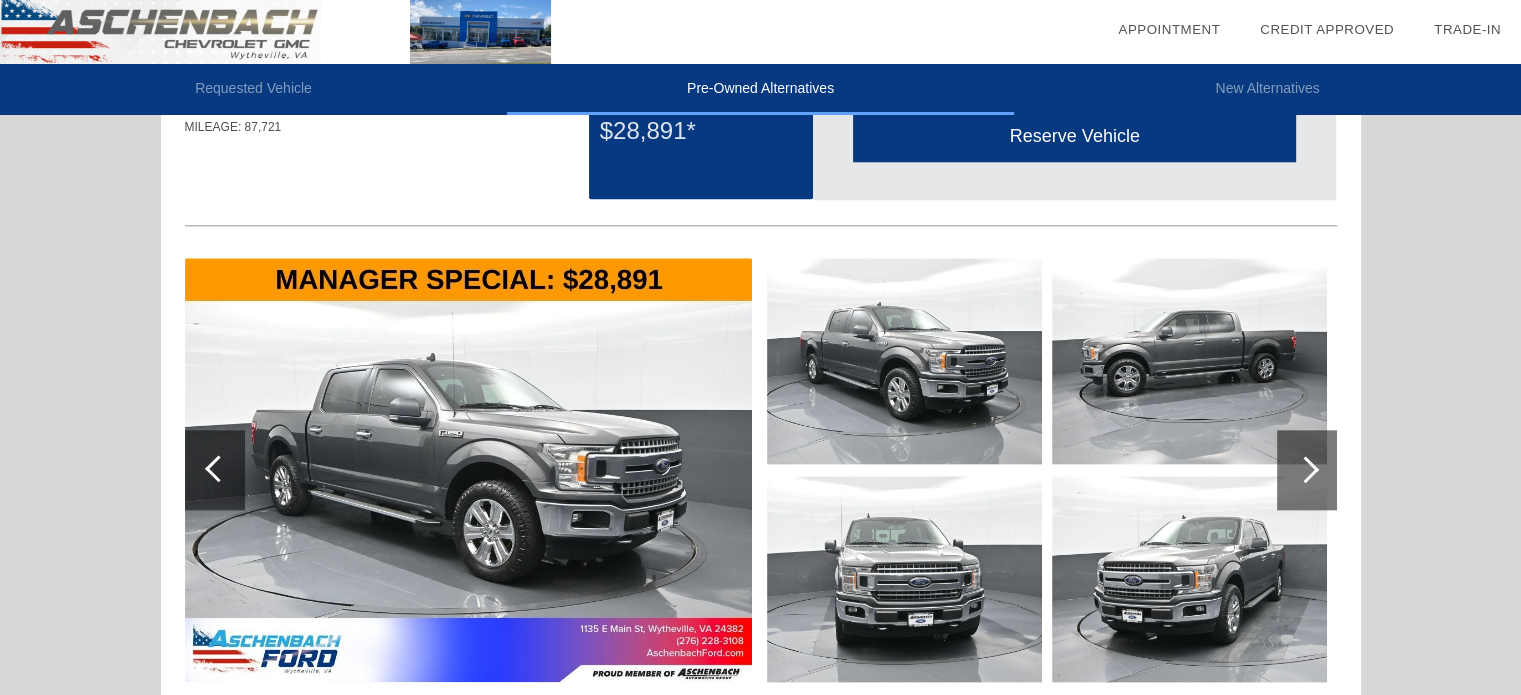 scroll, scrollTop: 2164, scrollLeft: 0, axis: vertical 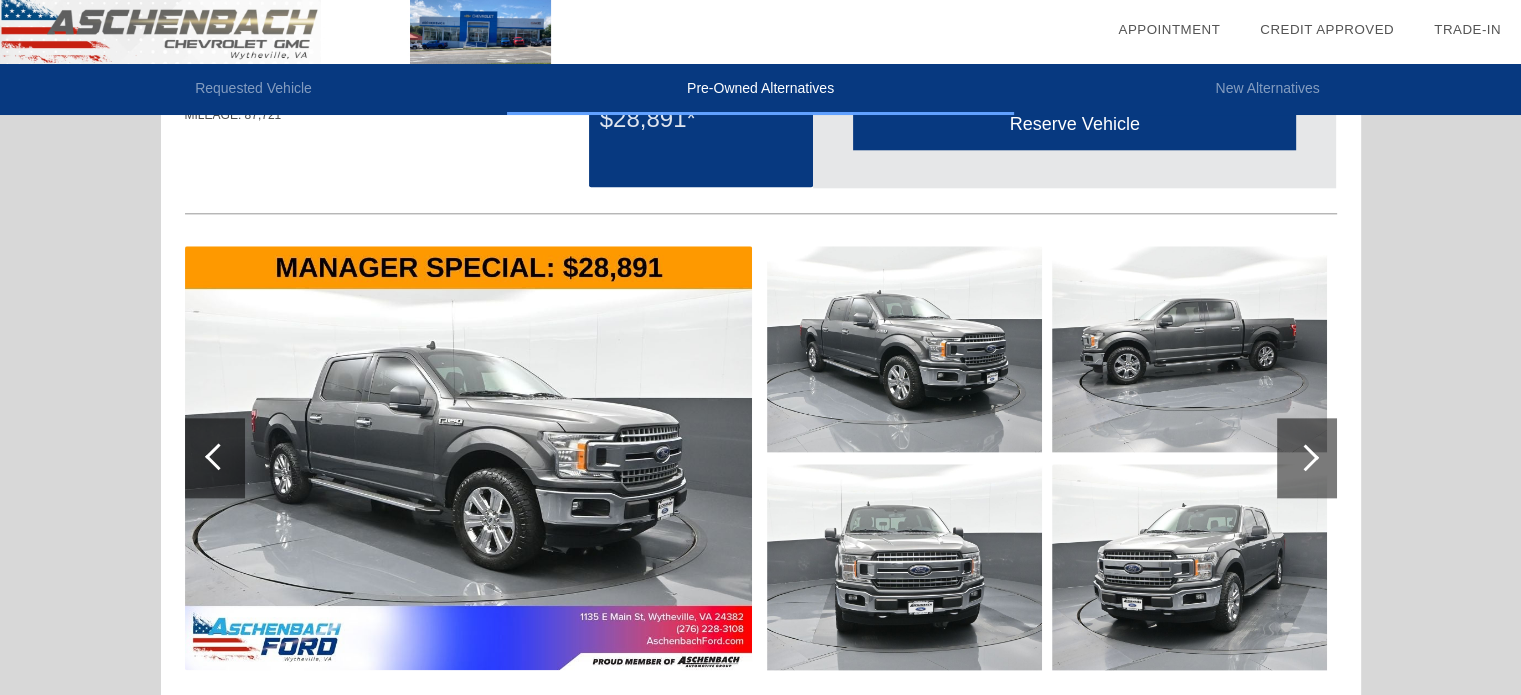 click at bounding box center [468, 458] 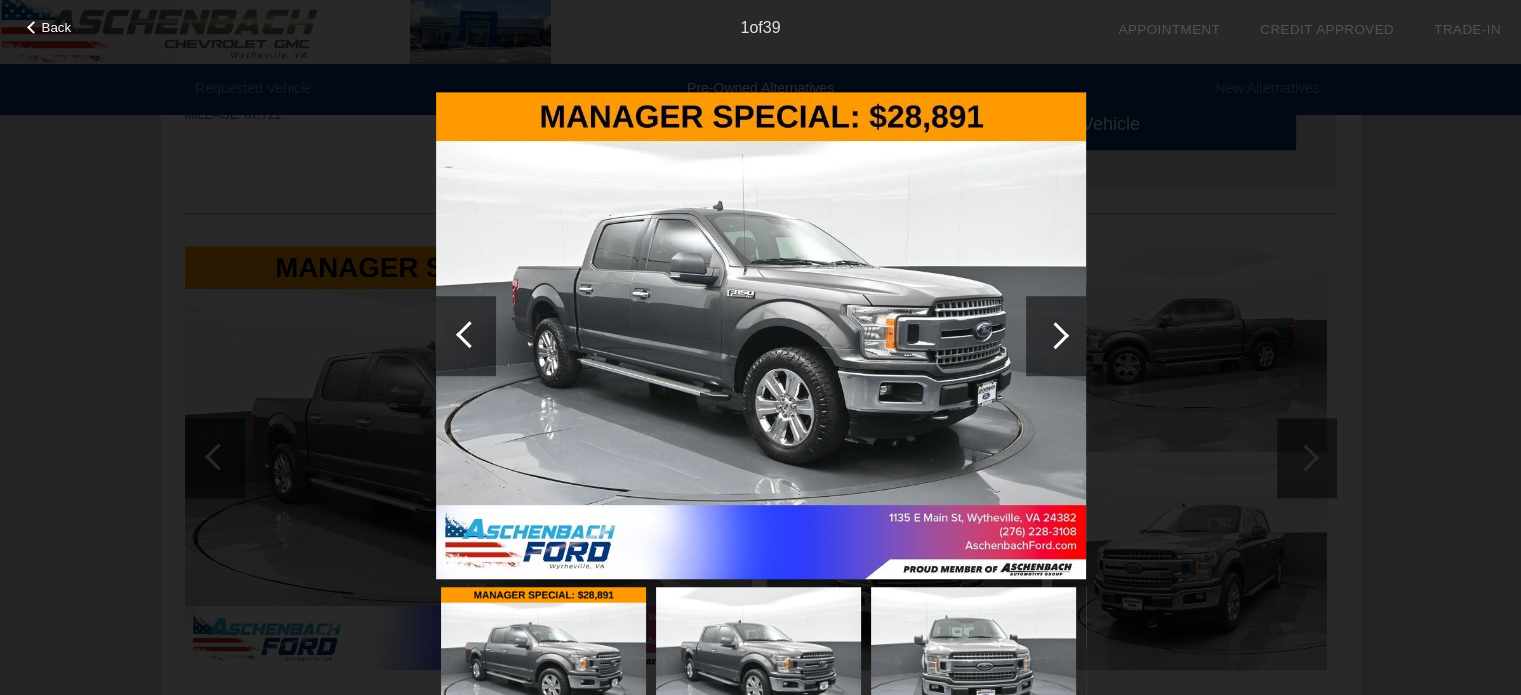 click at bounding box center (761, 336) 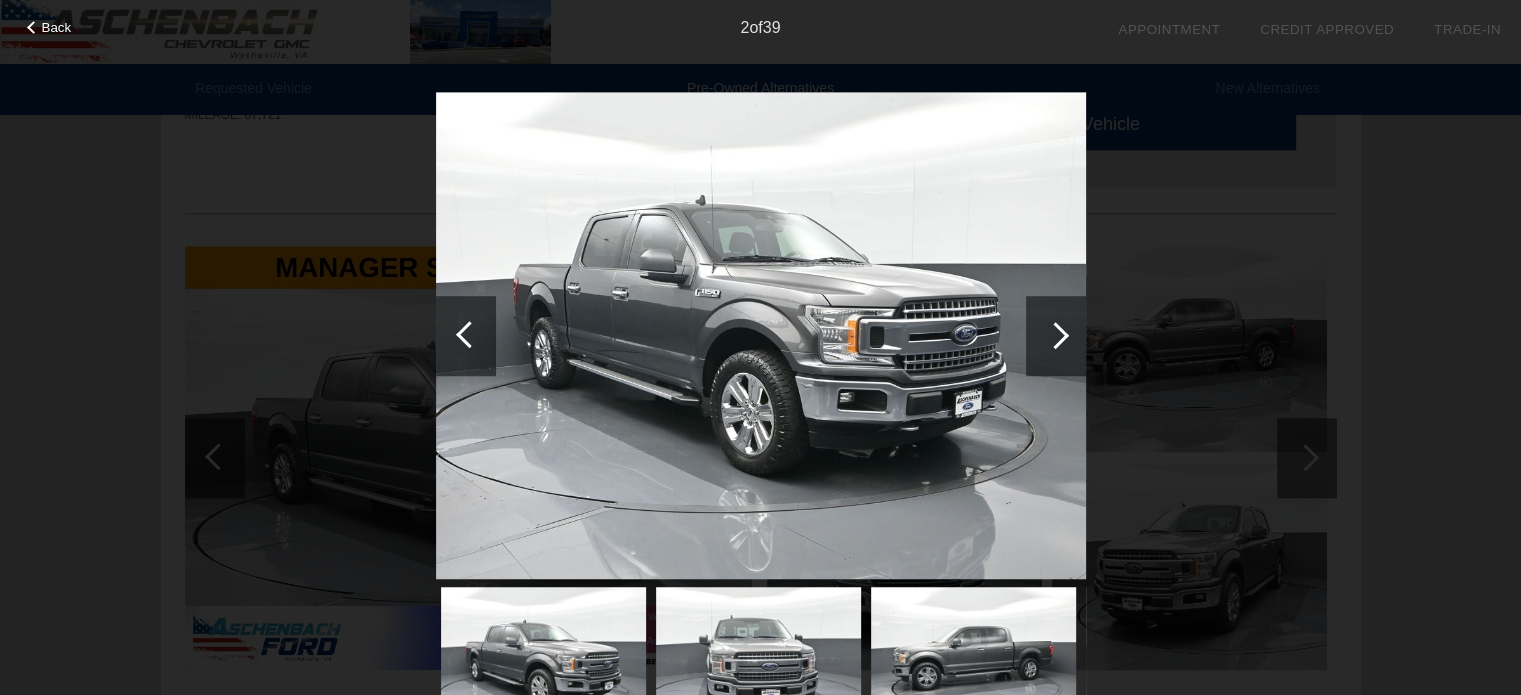 click at bounding box center (1056, 336) 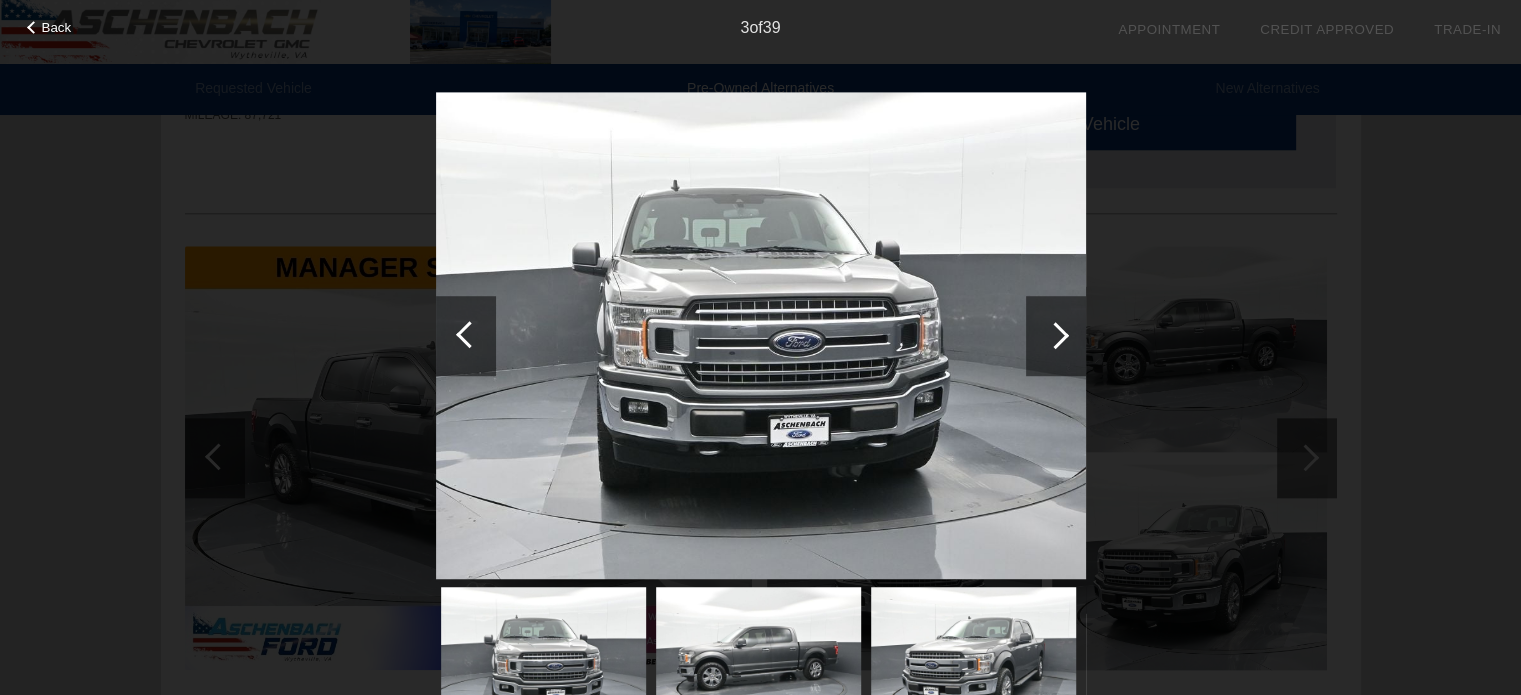 click at bounding box center (1056, 336) 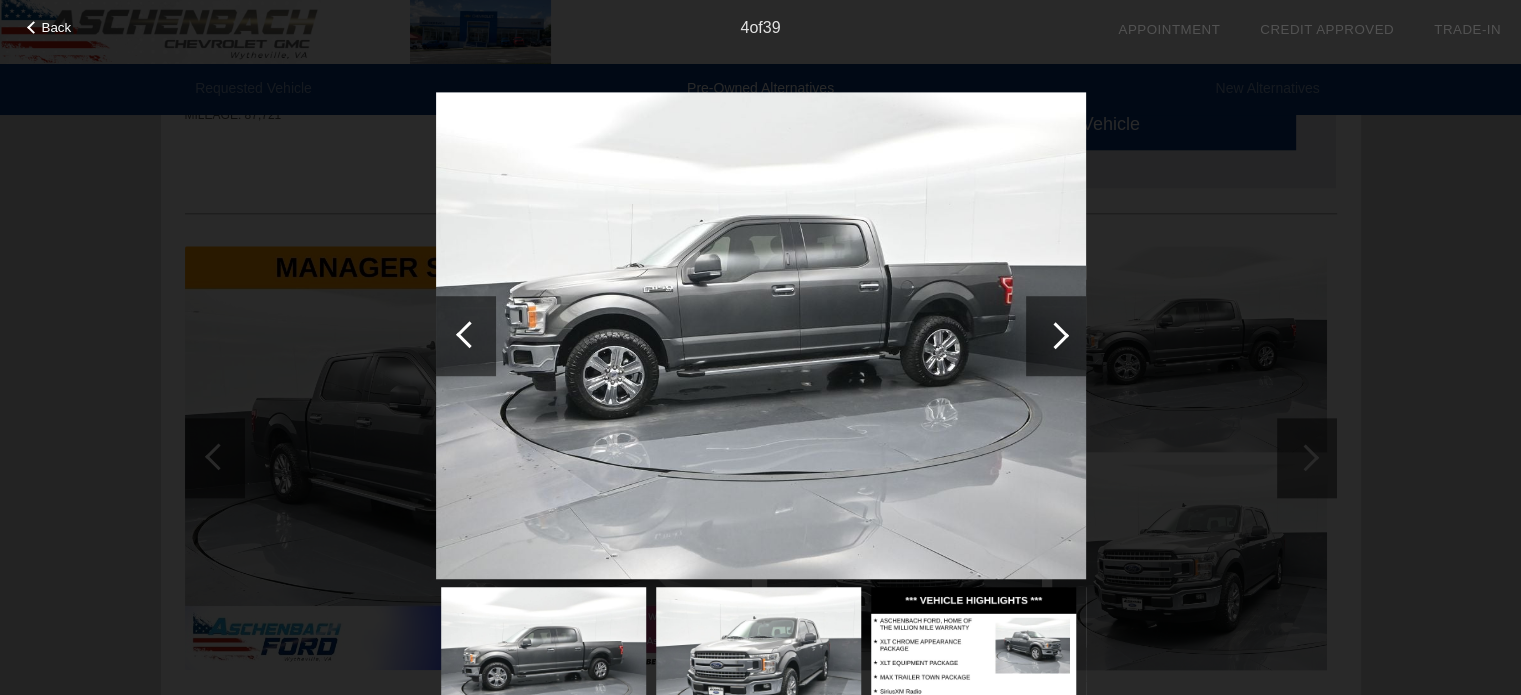 click at bounding box center (1056, 336) 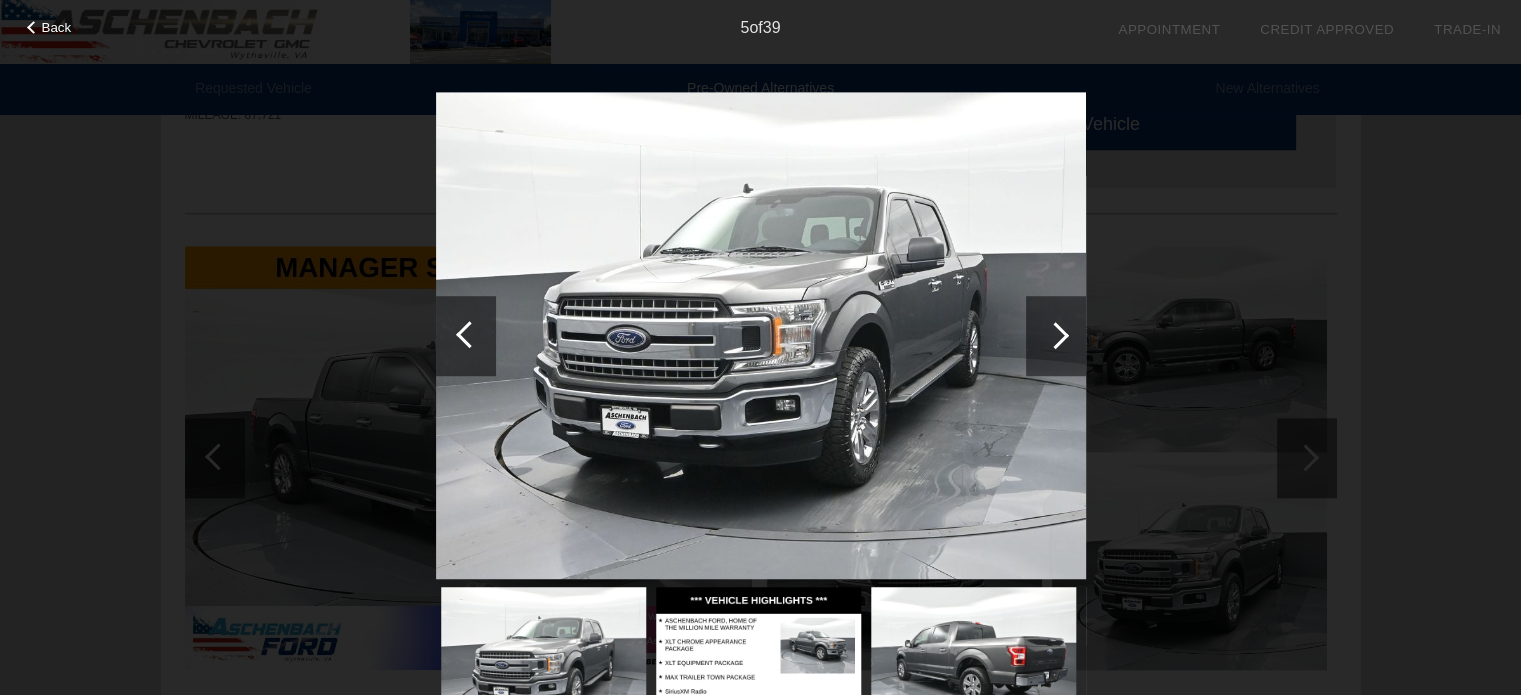 click at bounding box center [1056, 336] 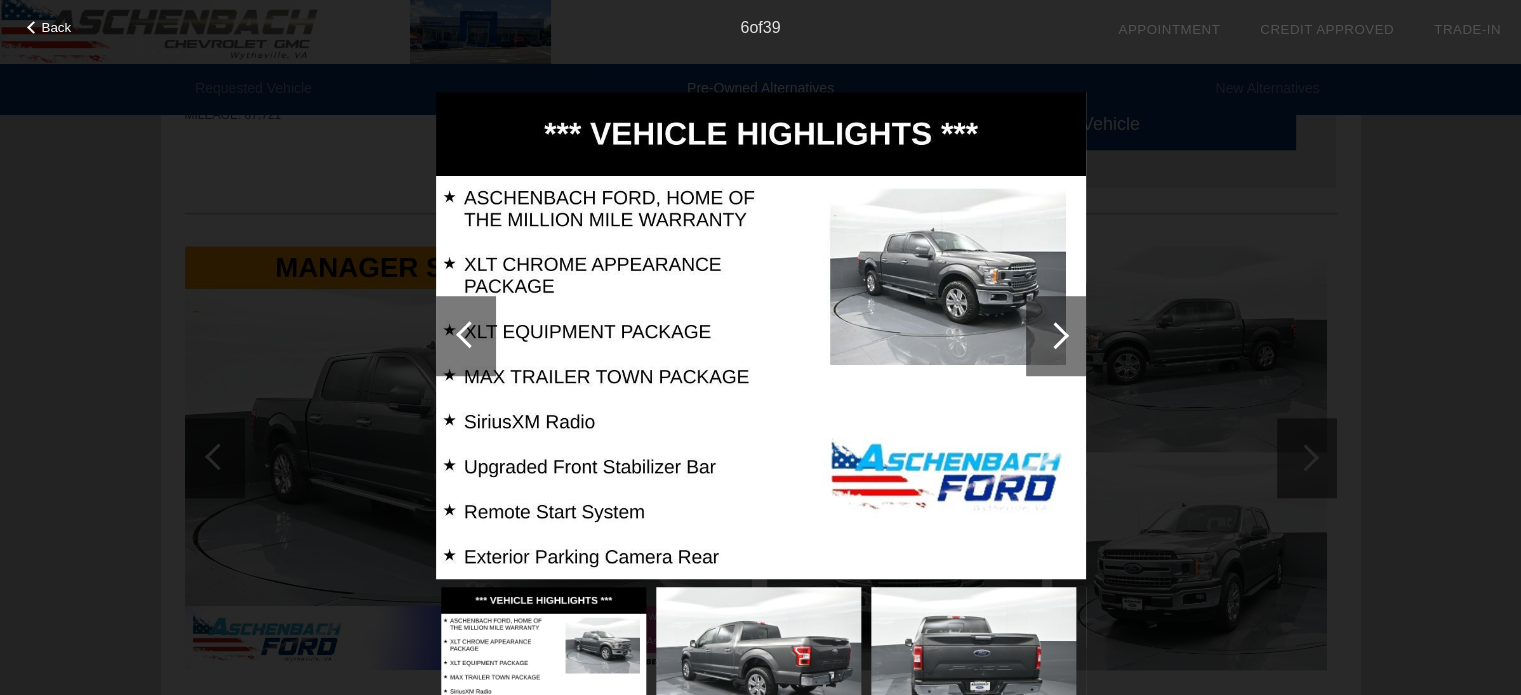 click at bounding box center (1056, 336) 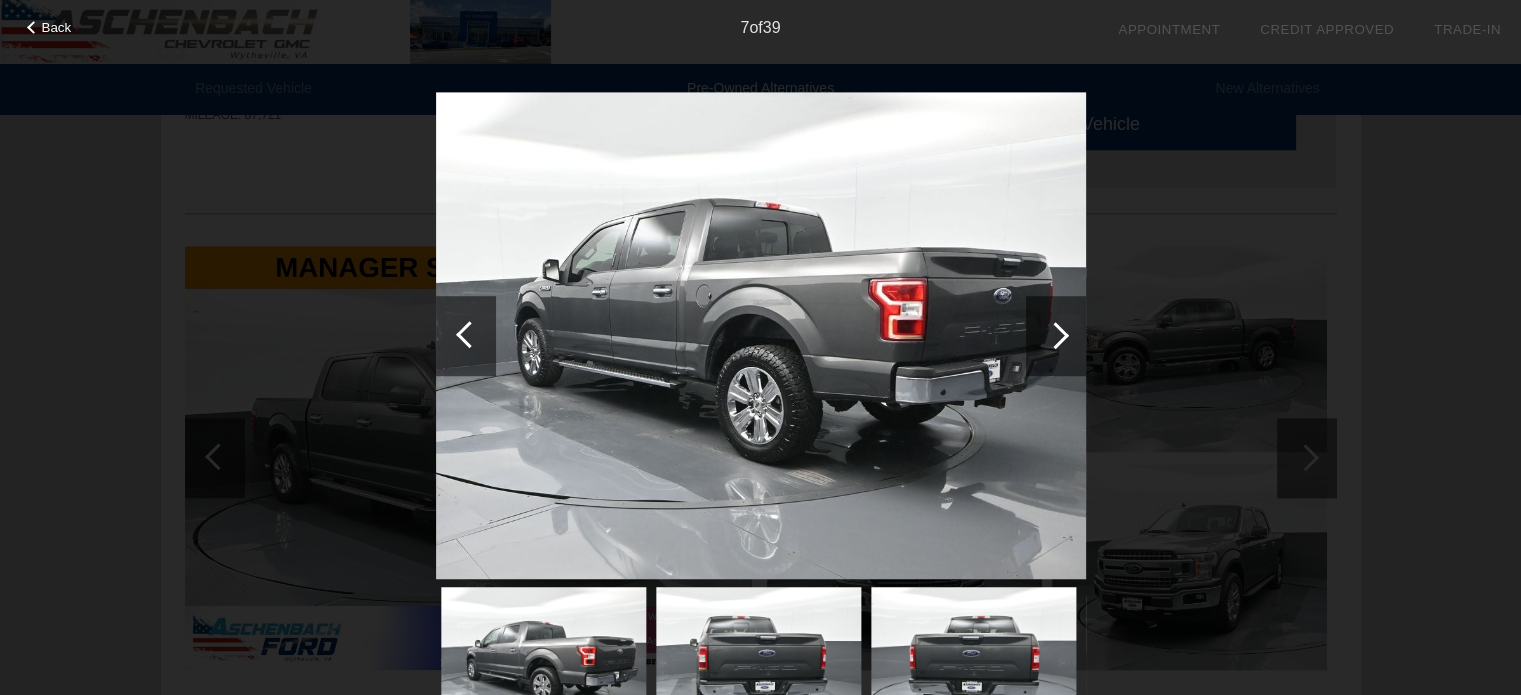 click at bounding box center [1056, 336] 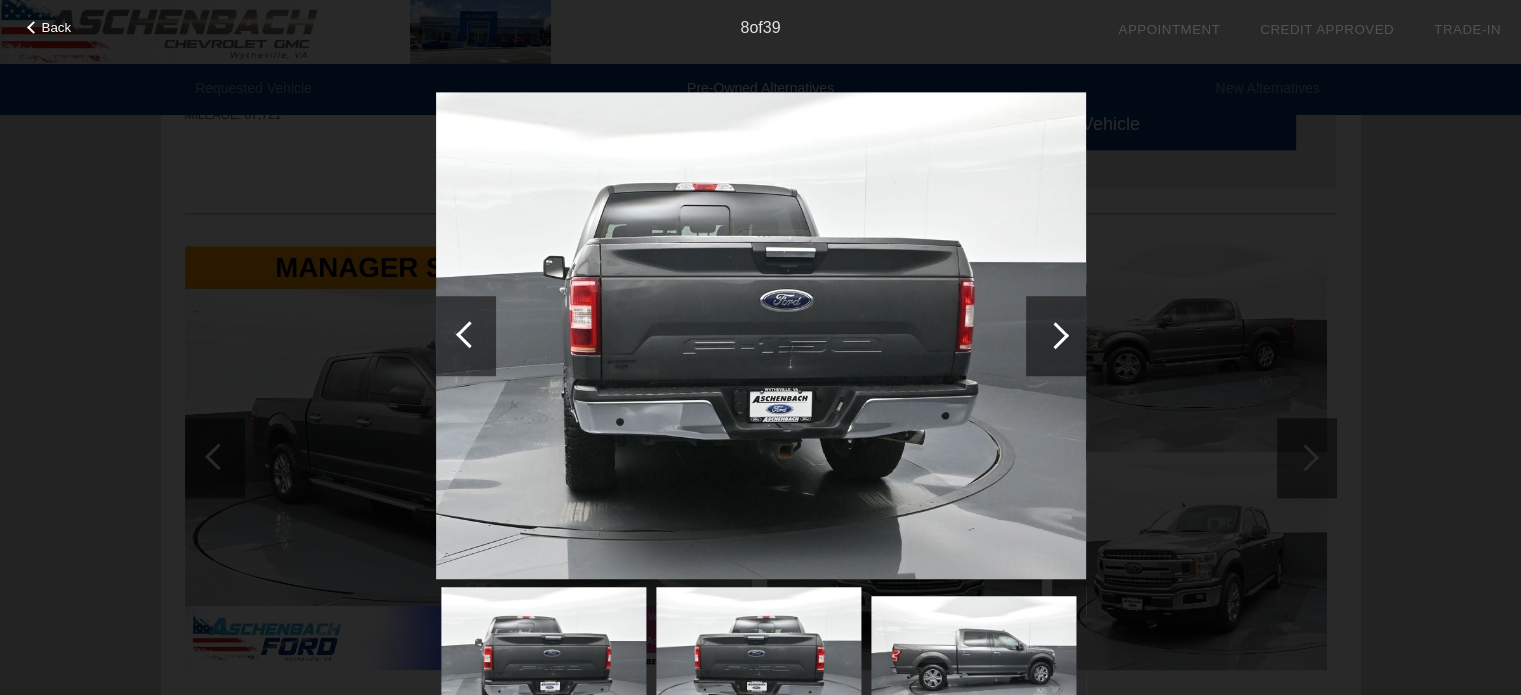 click at bounding box center (1056, 336) 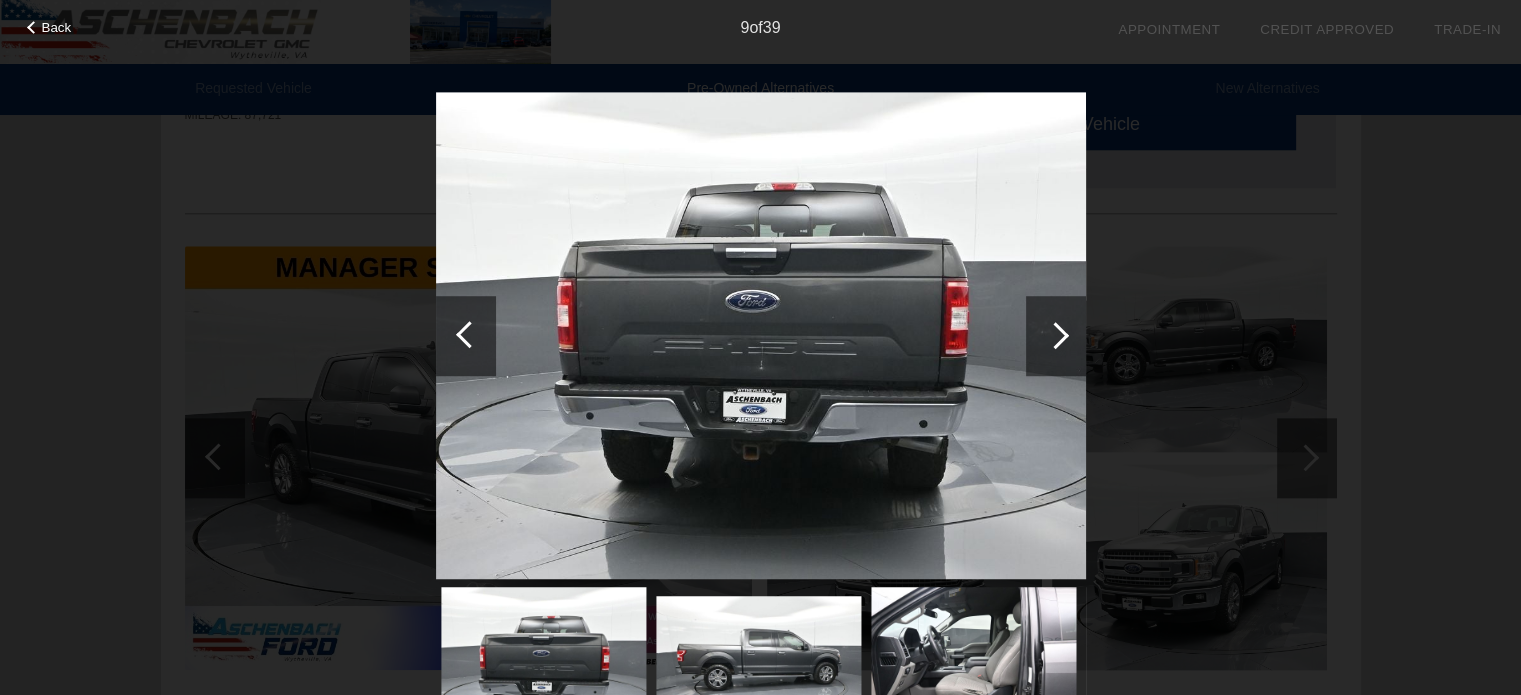 click at bounding box center (1056, 336) 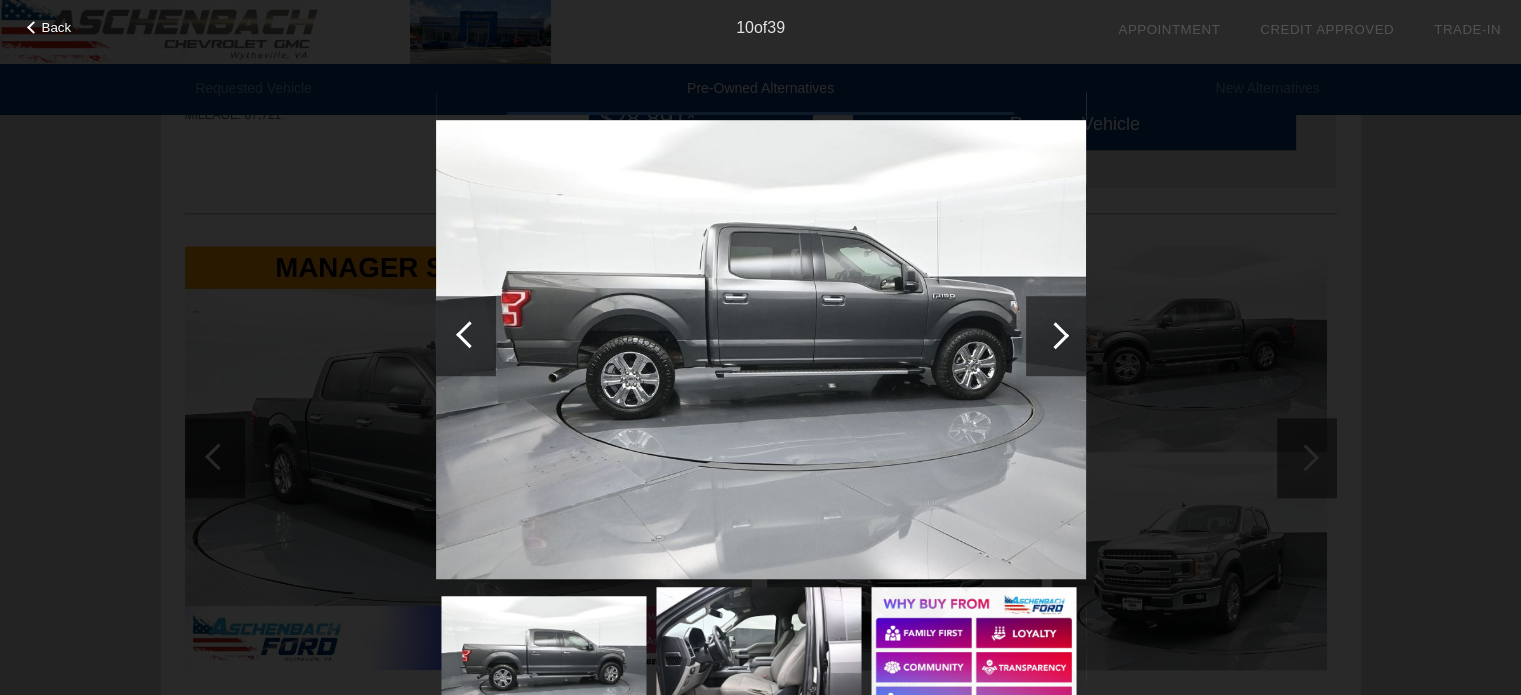 click at bounding box center (1056, 336) 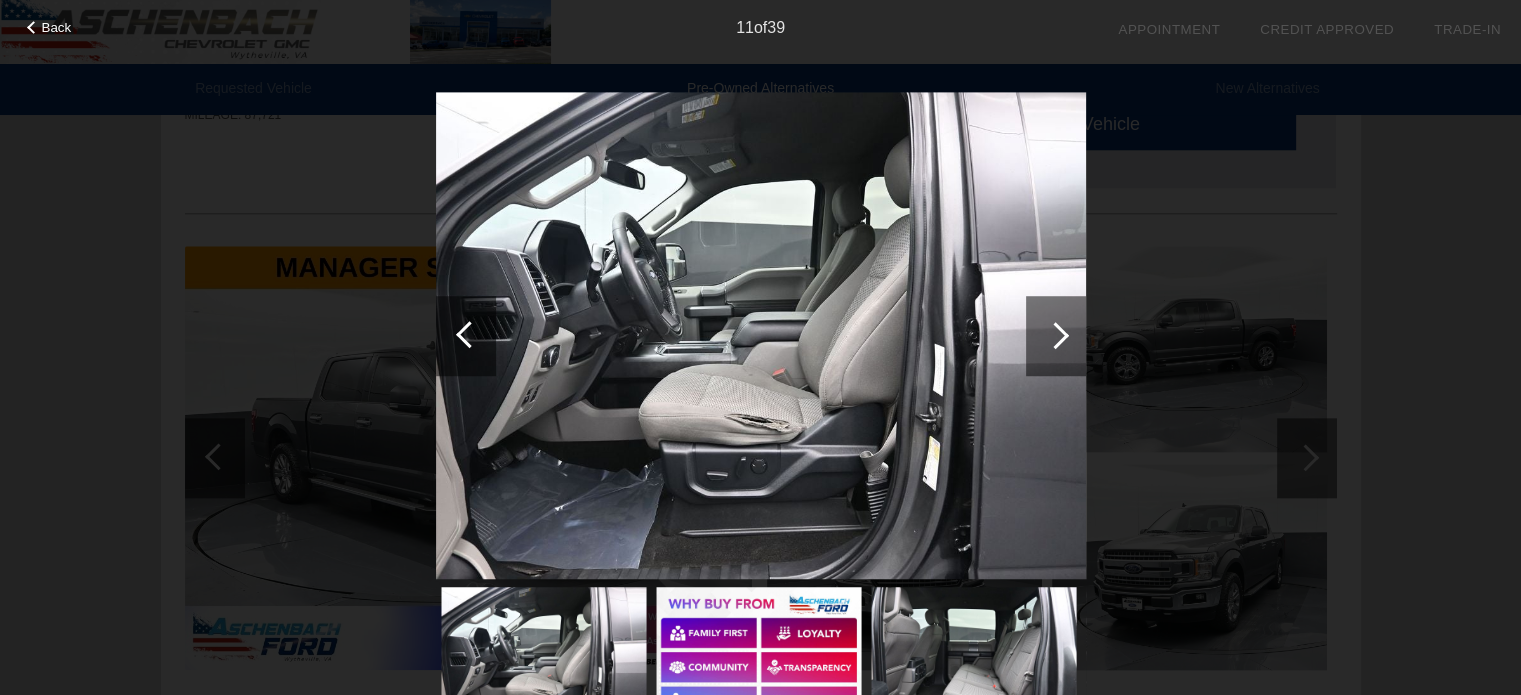 click at bounding box center [1056, 336] 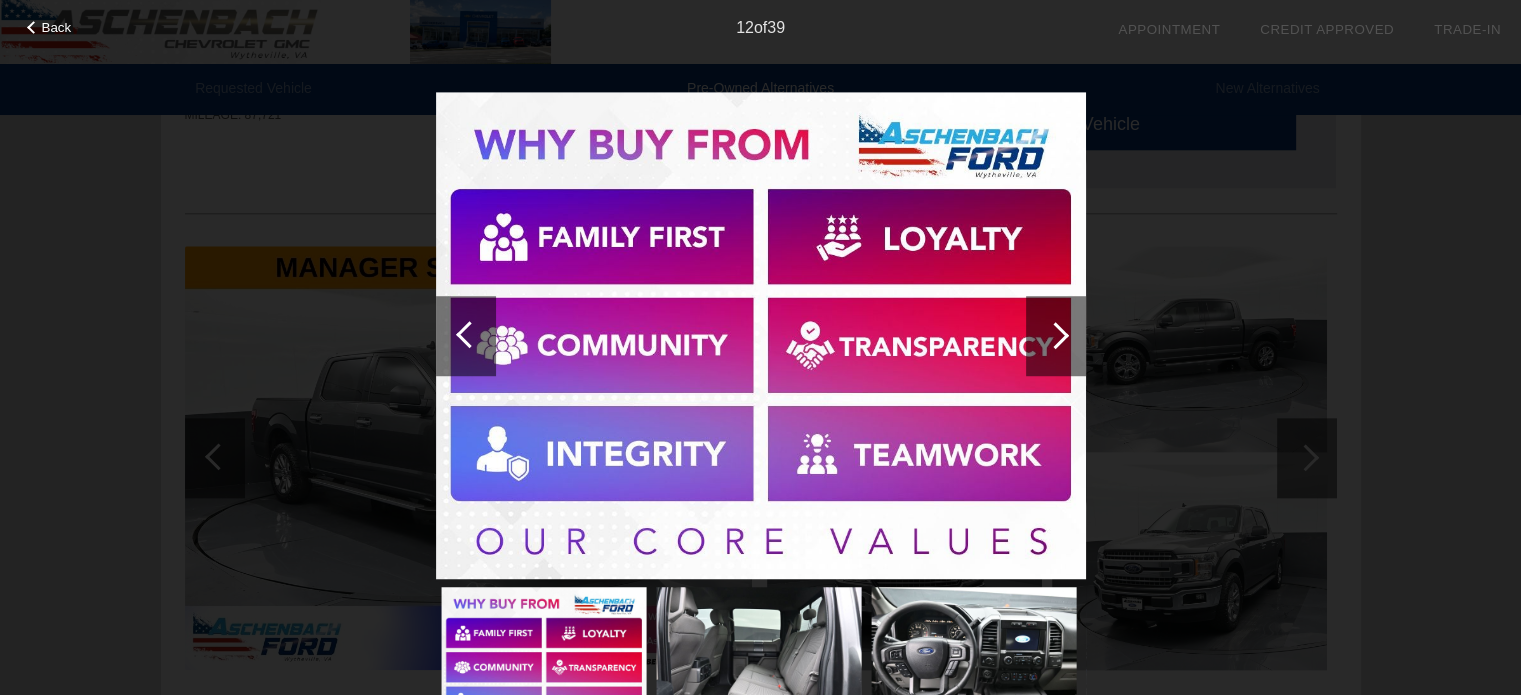click at bounding box center (1056, 336) 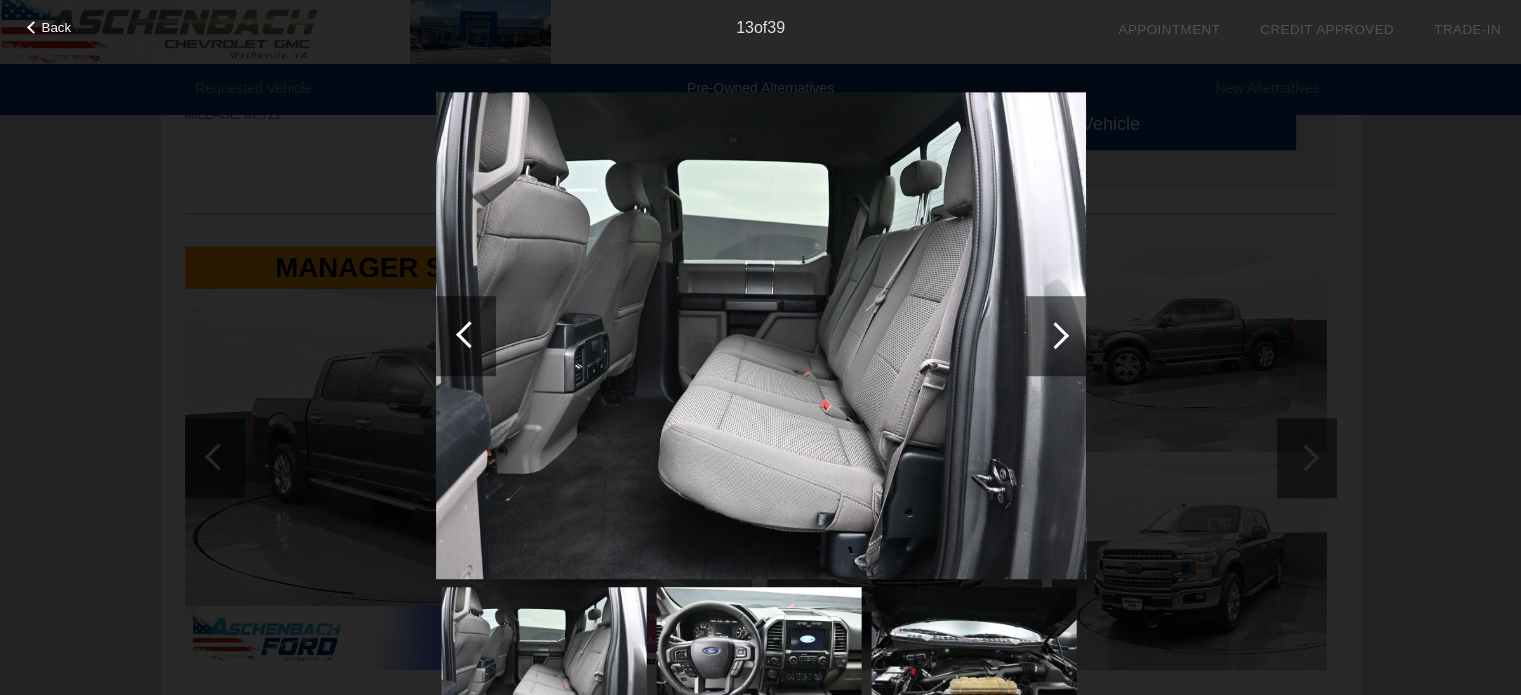 click at bounding box center [1056, 336] 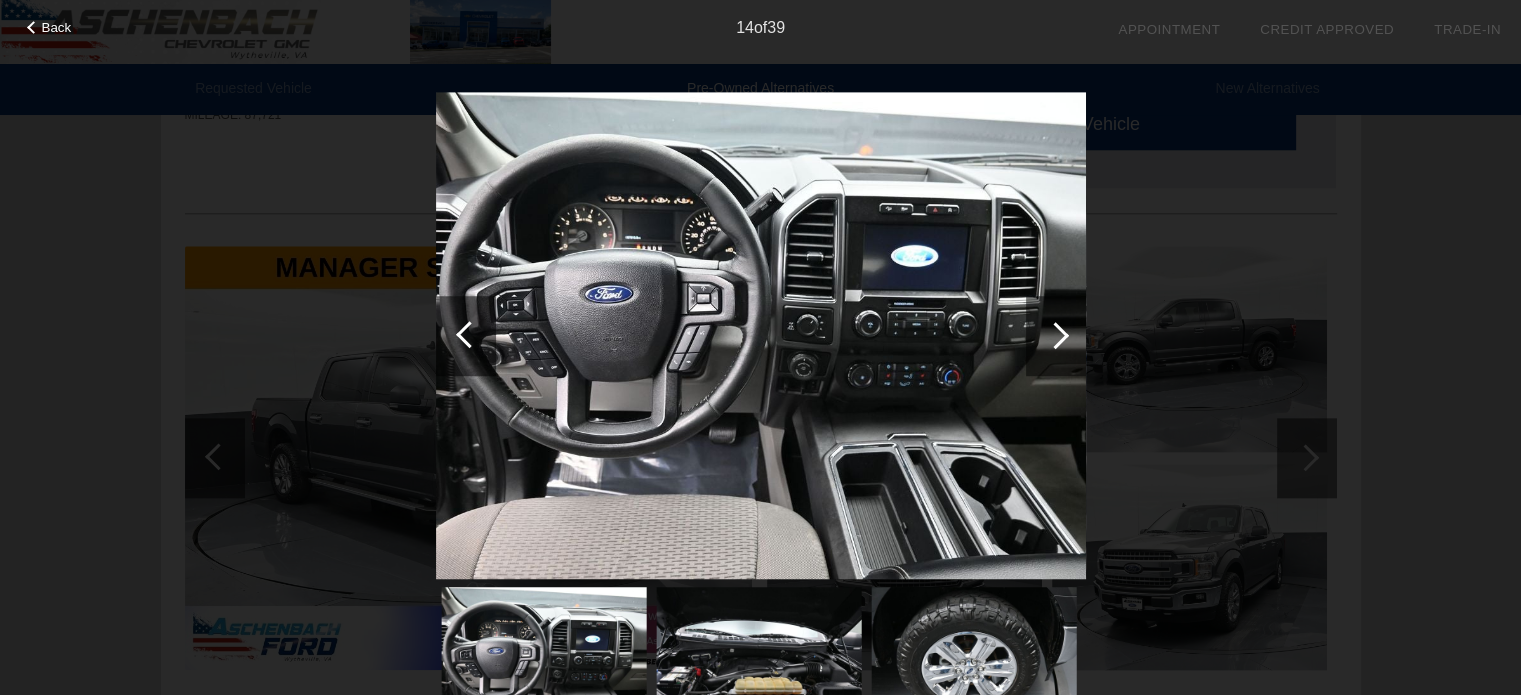 click at bounding box center (1056, 336) 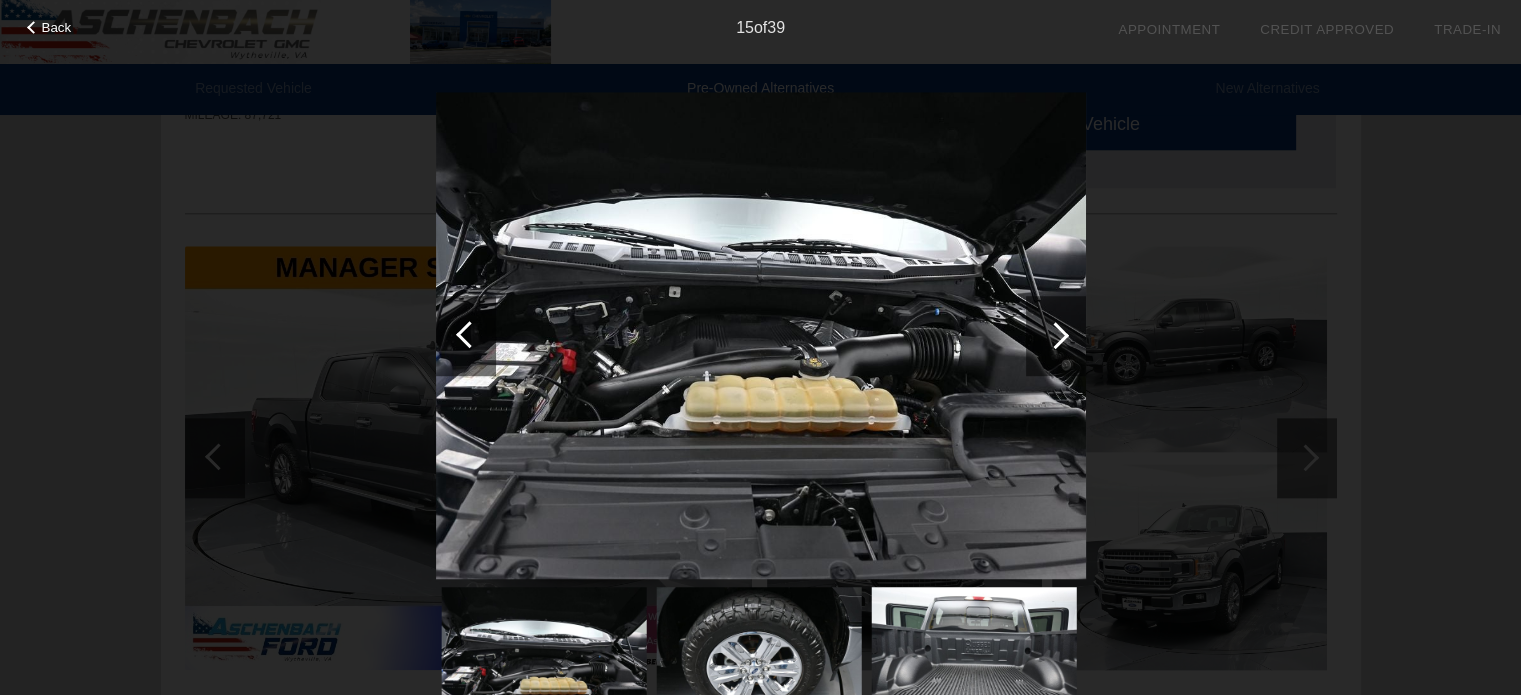 click at bounding box center (1056, 336) 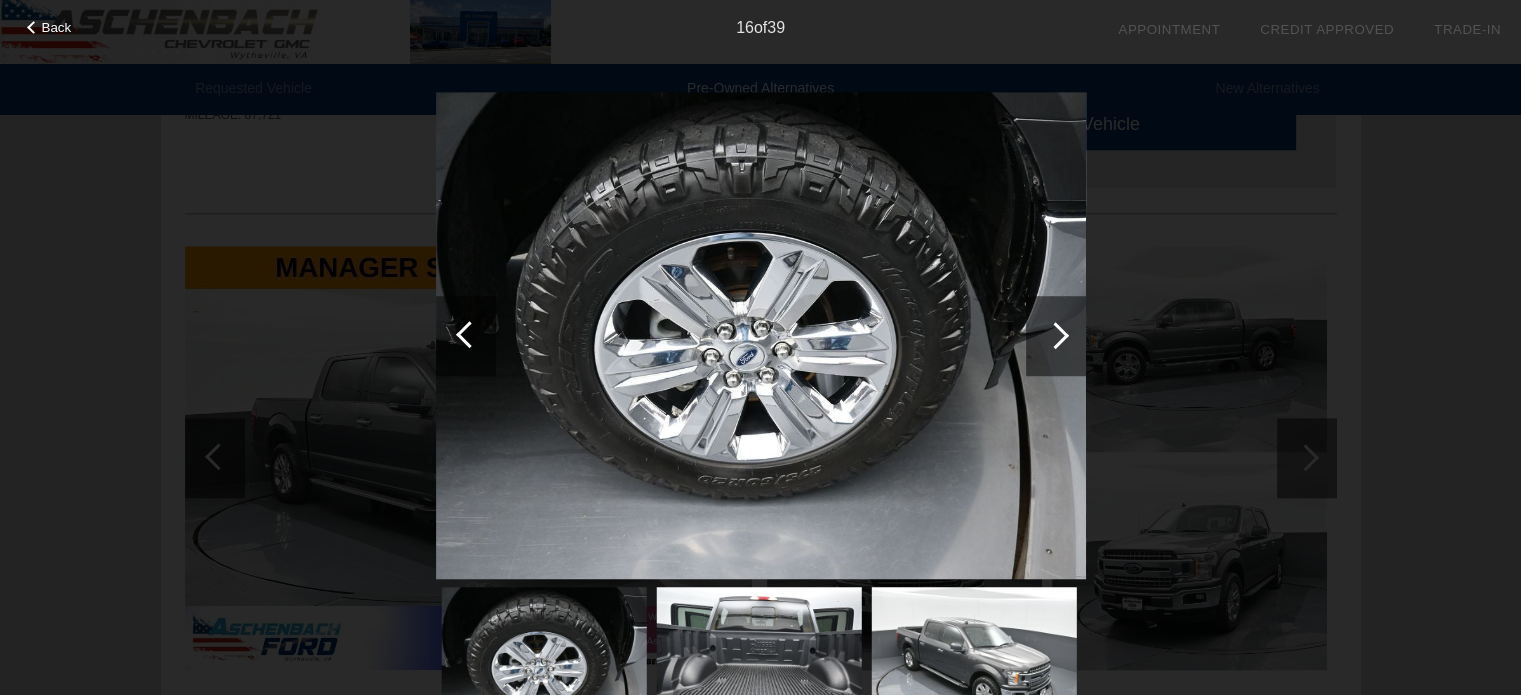 click at bounding box center [1056, 336] 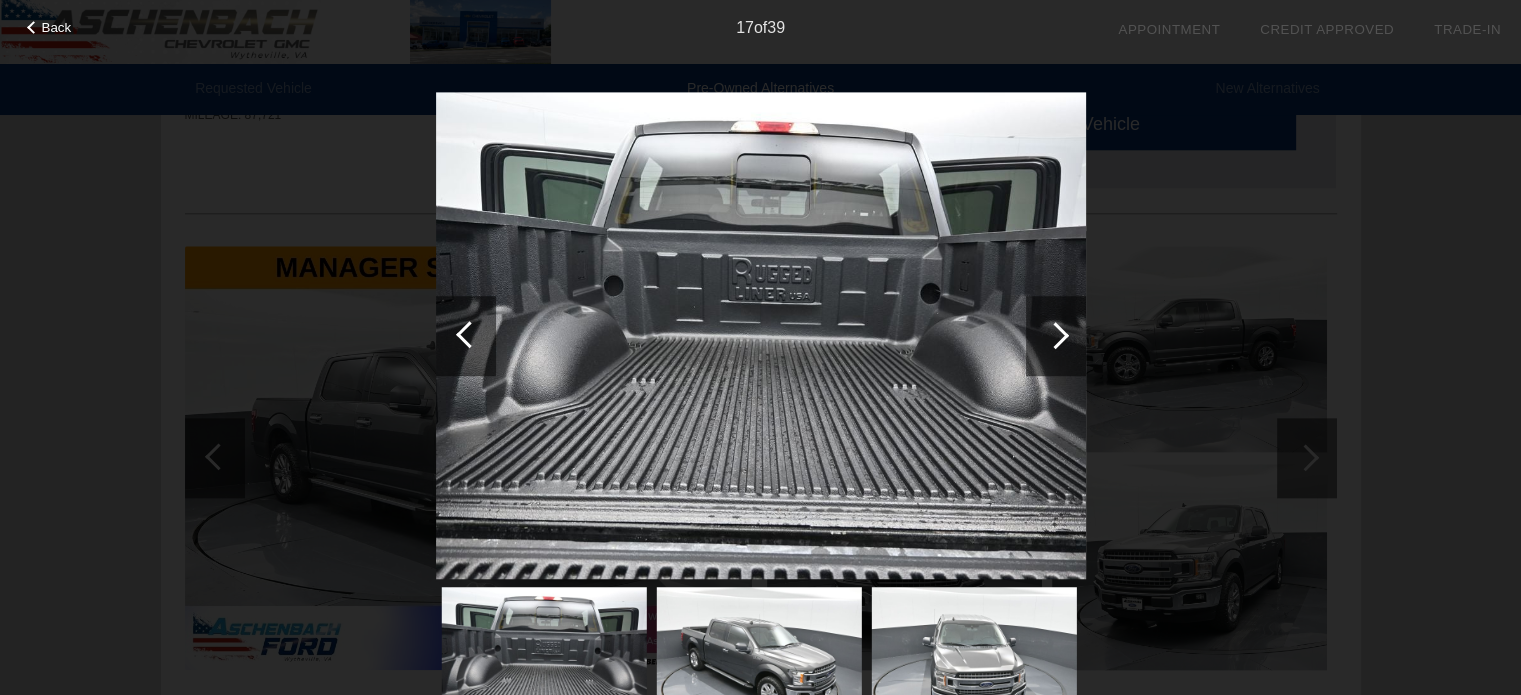 click at bounding box center [1055, 335] 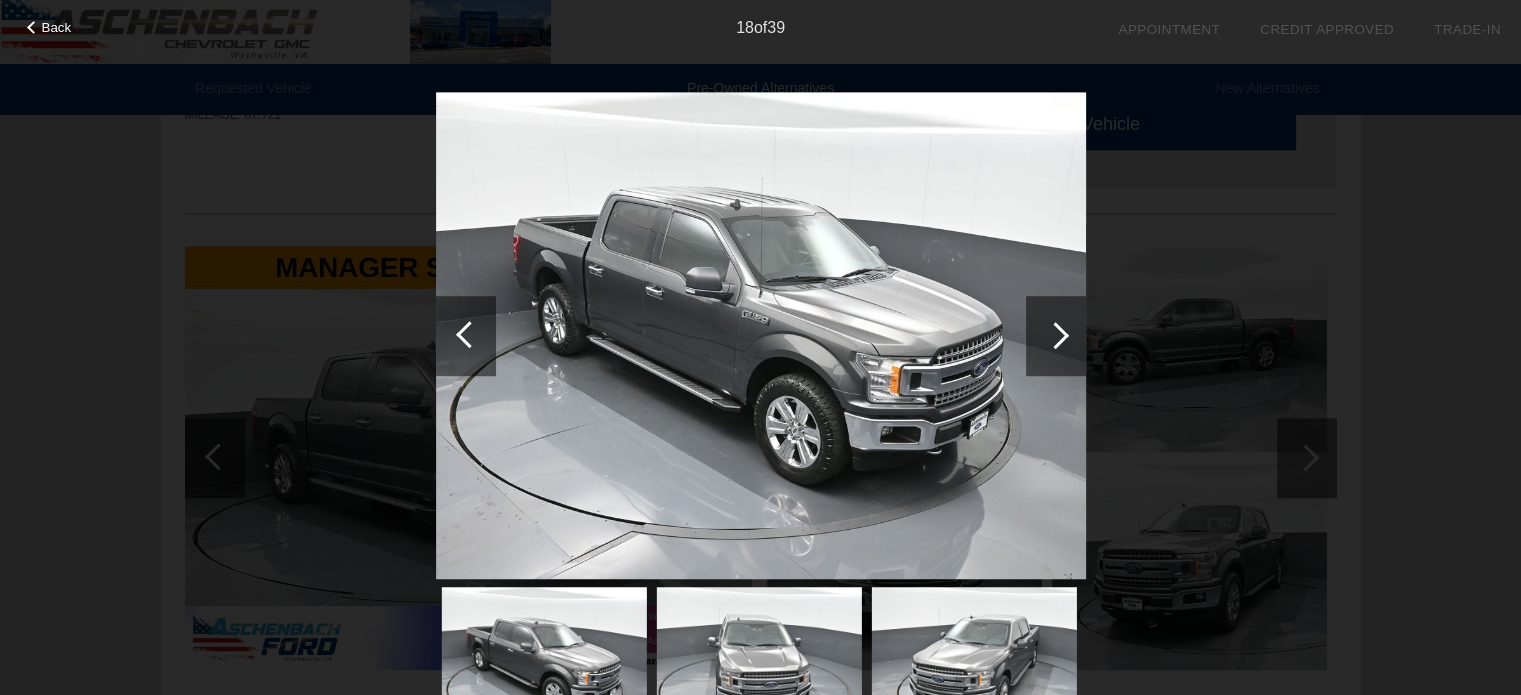 click at bounding box center [1055, 335] 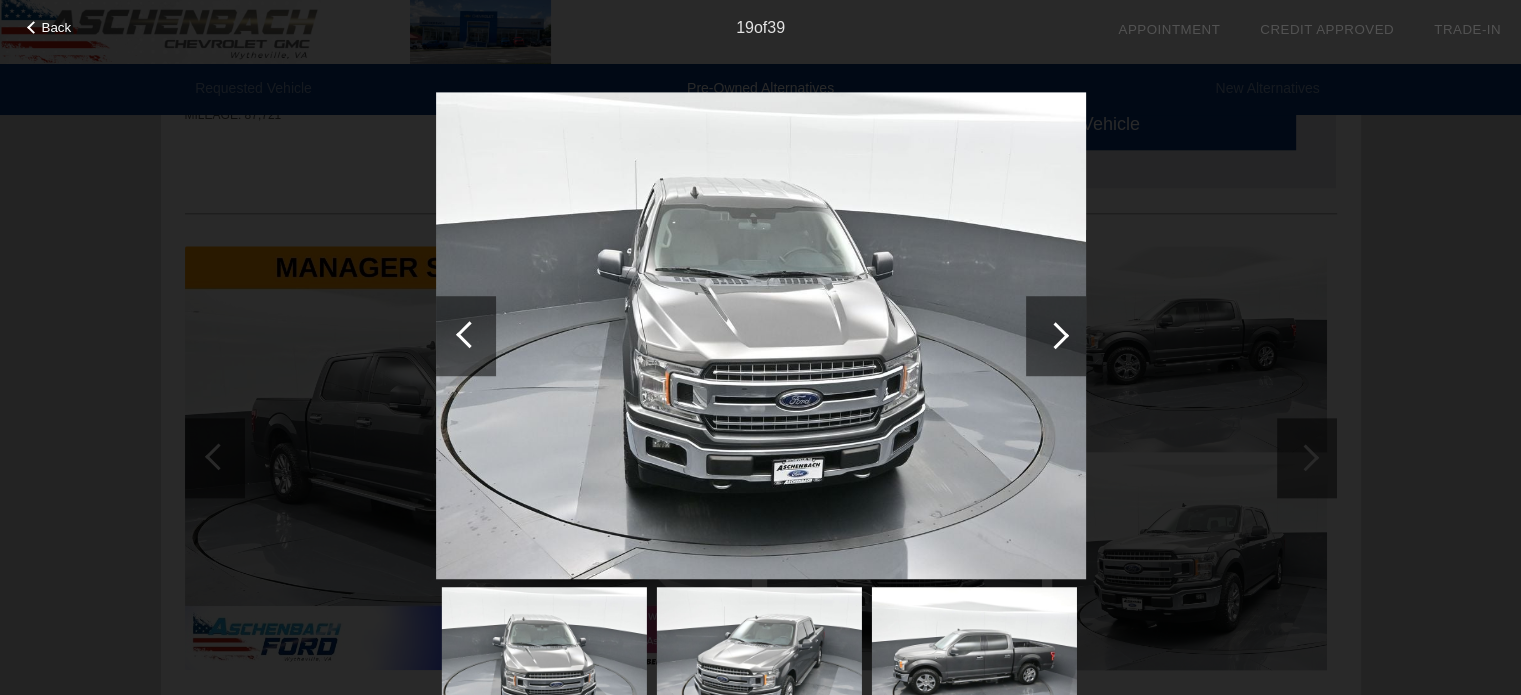 click at bounding box center [1055, 335] 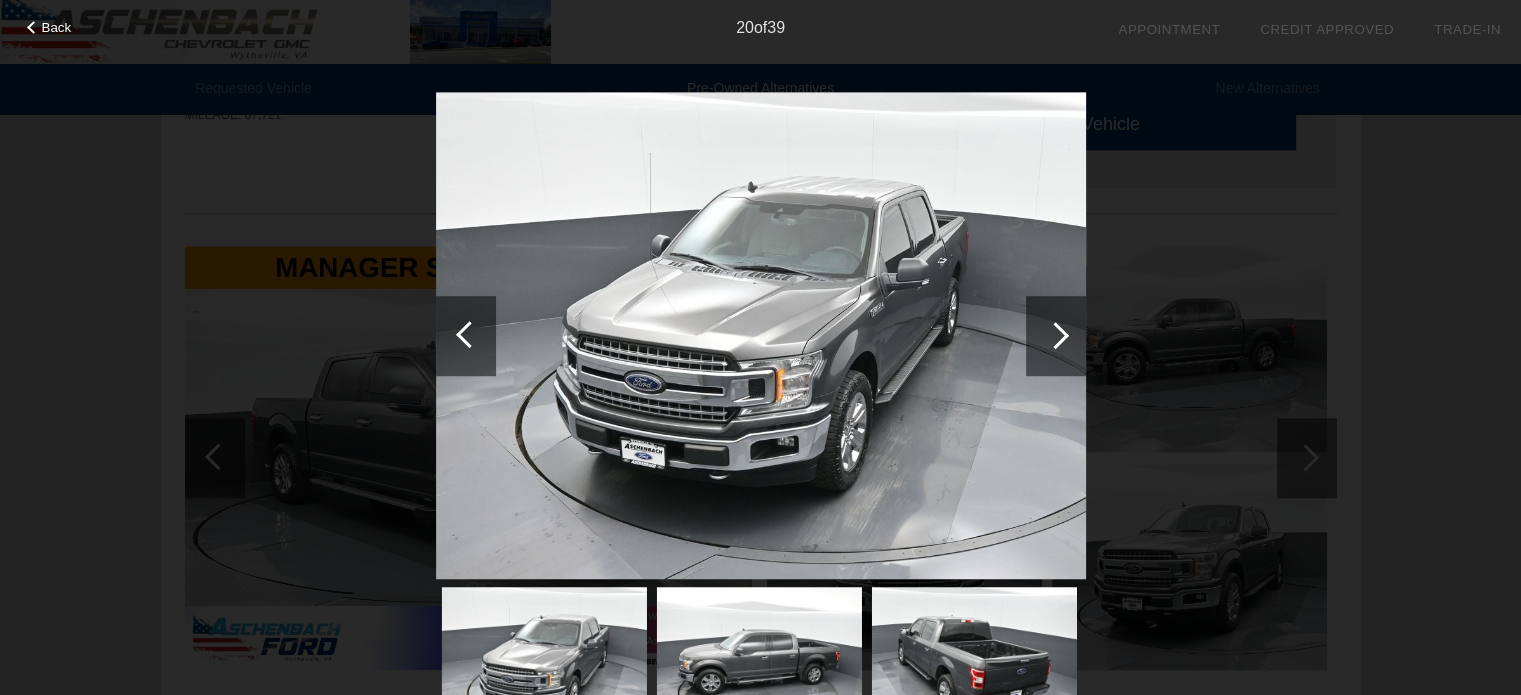 click at bounding box center [1055, 335] 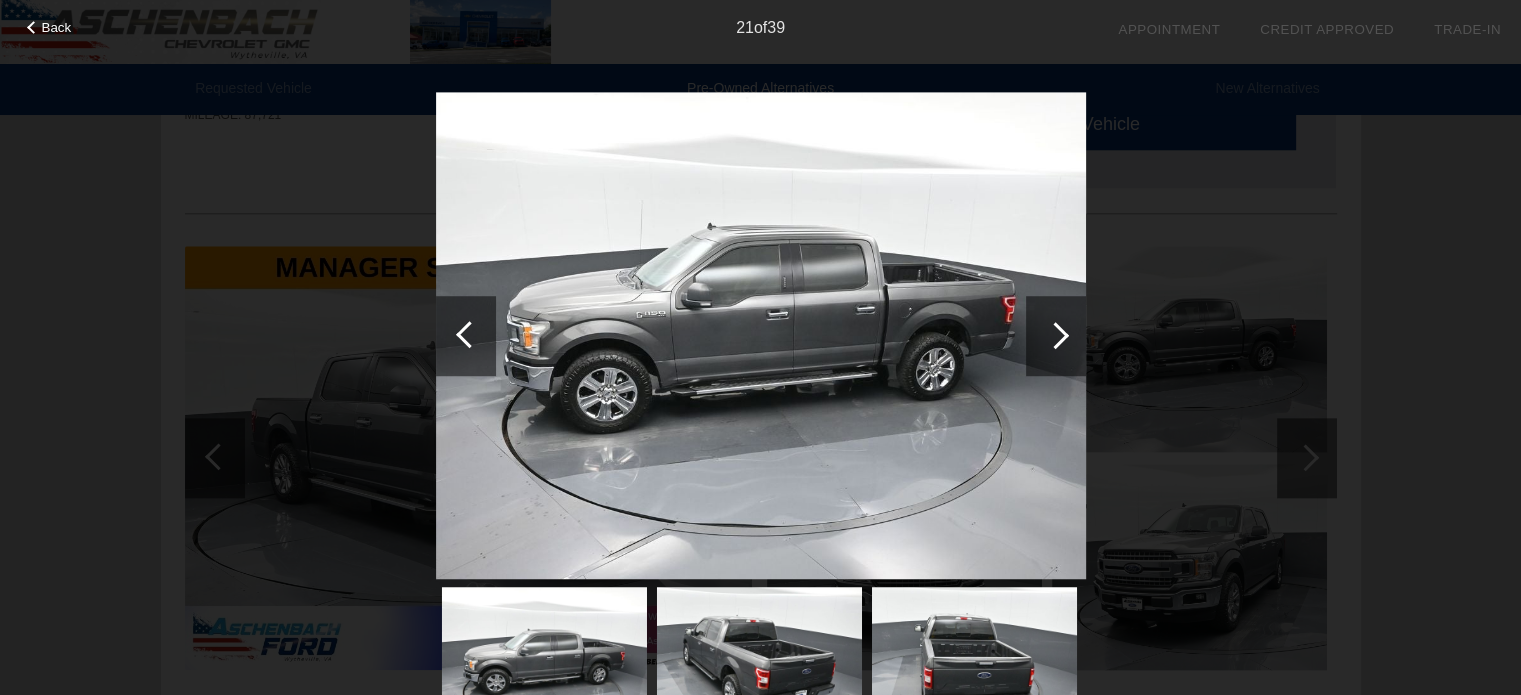 click at bounding box center [1055, 335] 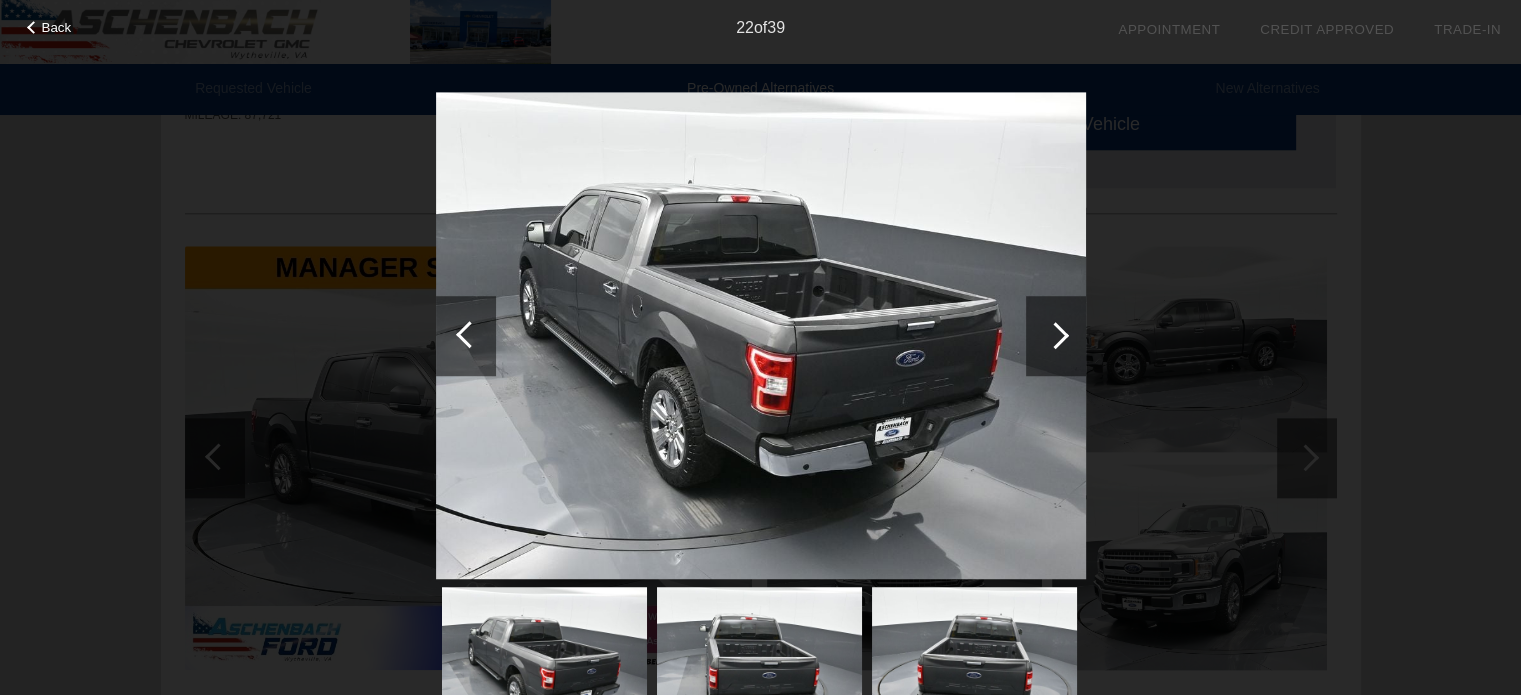 click at bounding box center (1055, 335) 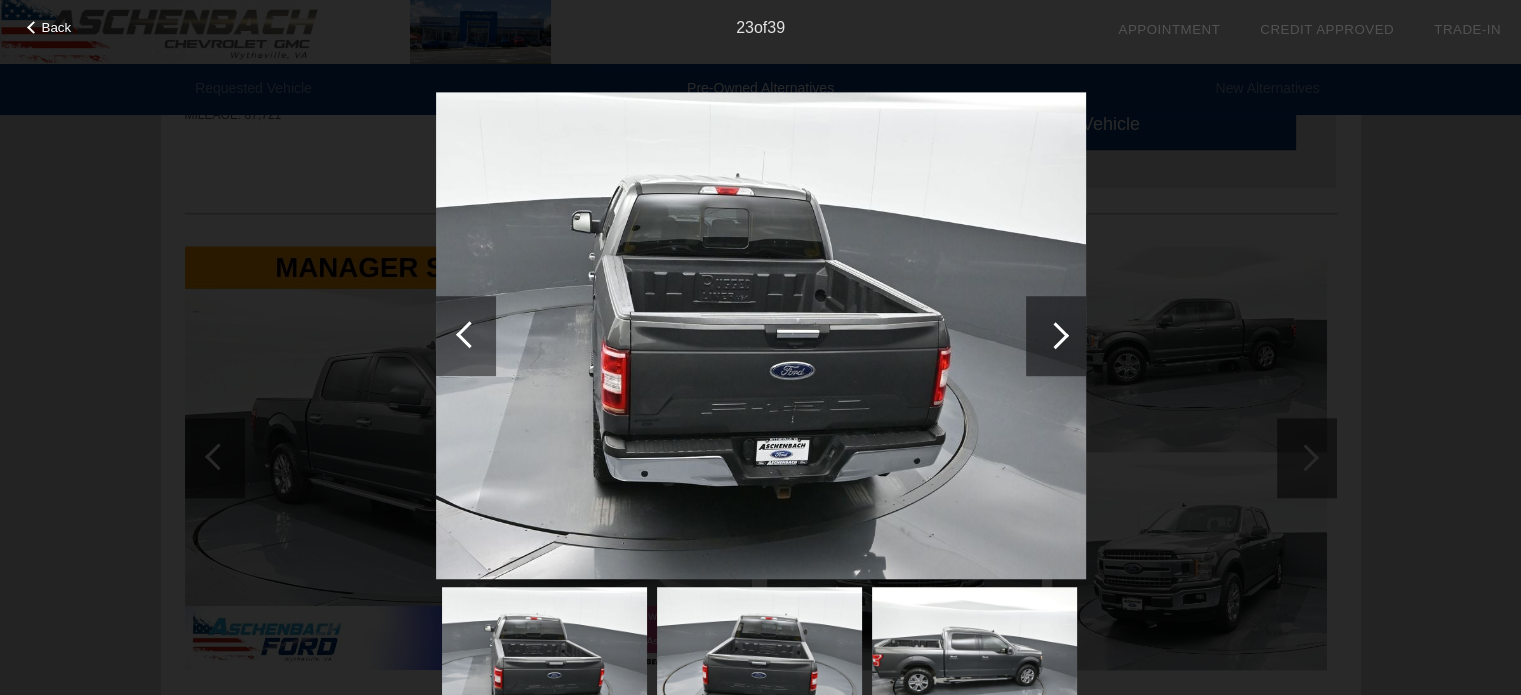 click at bounding box center (1055, 335) 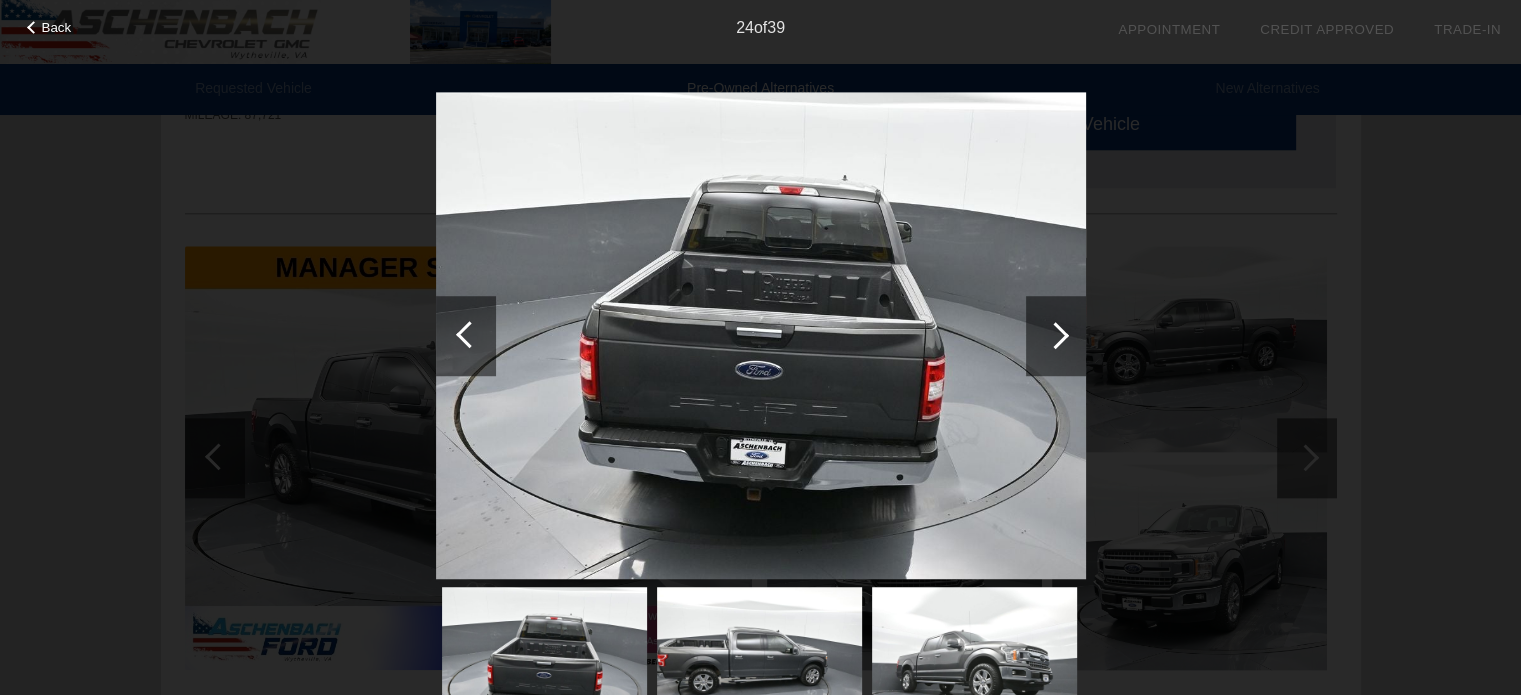 click at bounding box center [1055, 335] 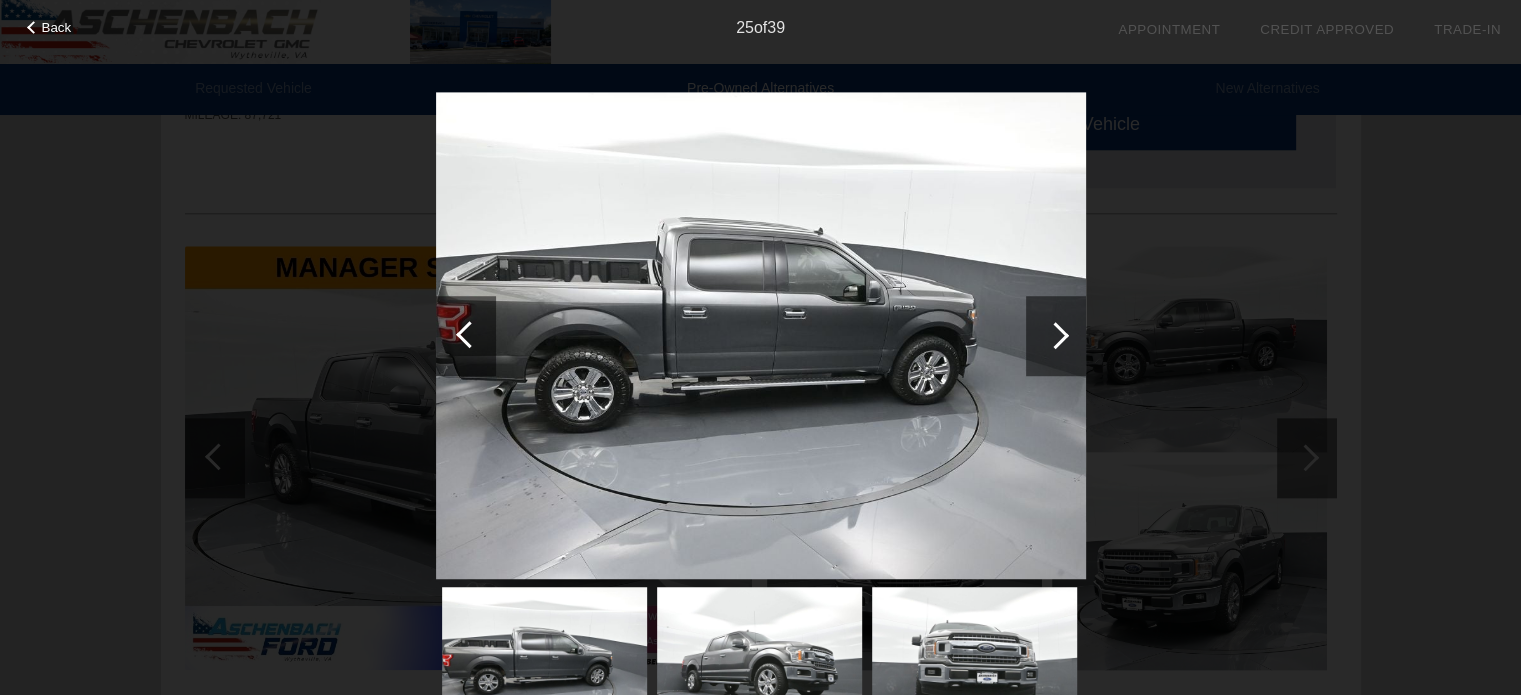 click at bounding box center (1055, 335) 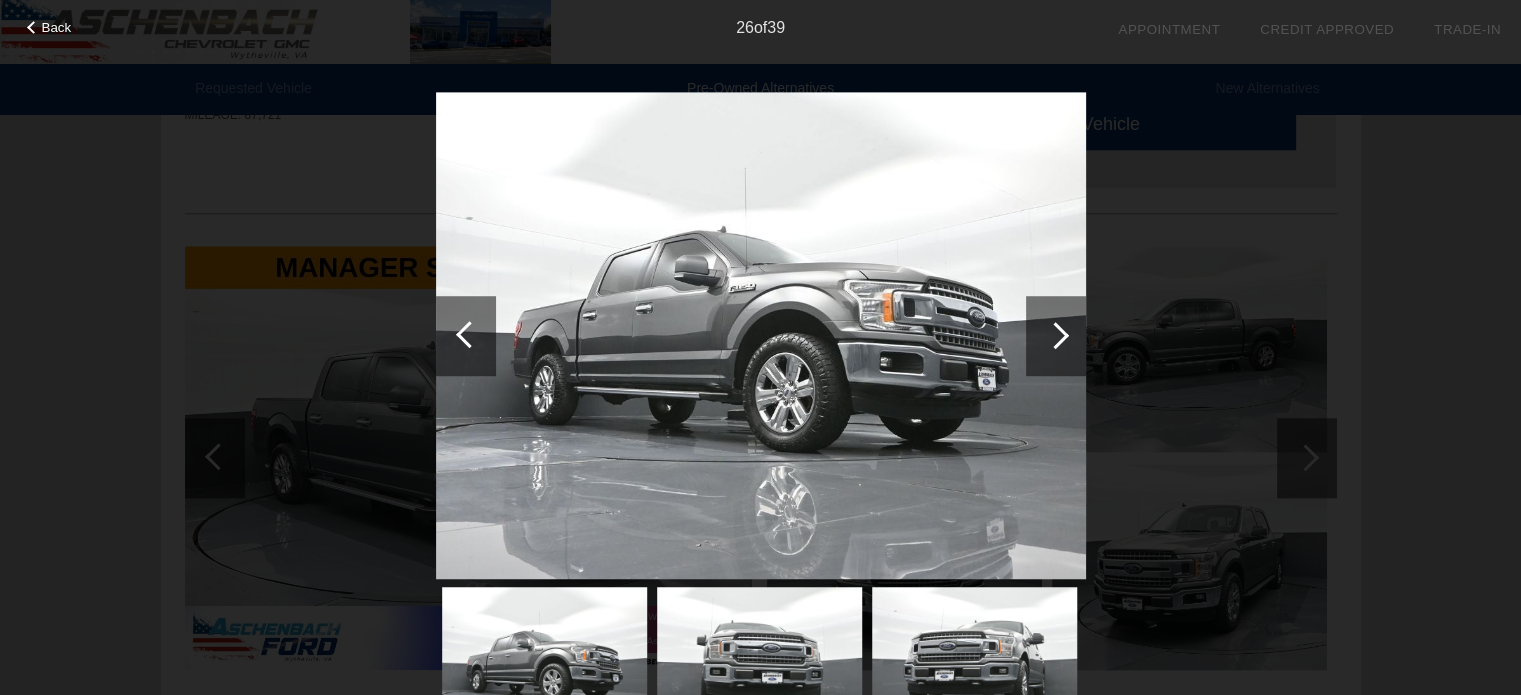 click at bounding box center [1055, 335] 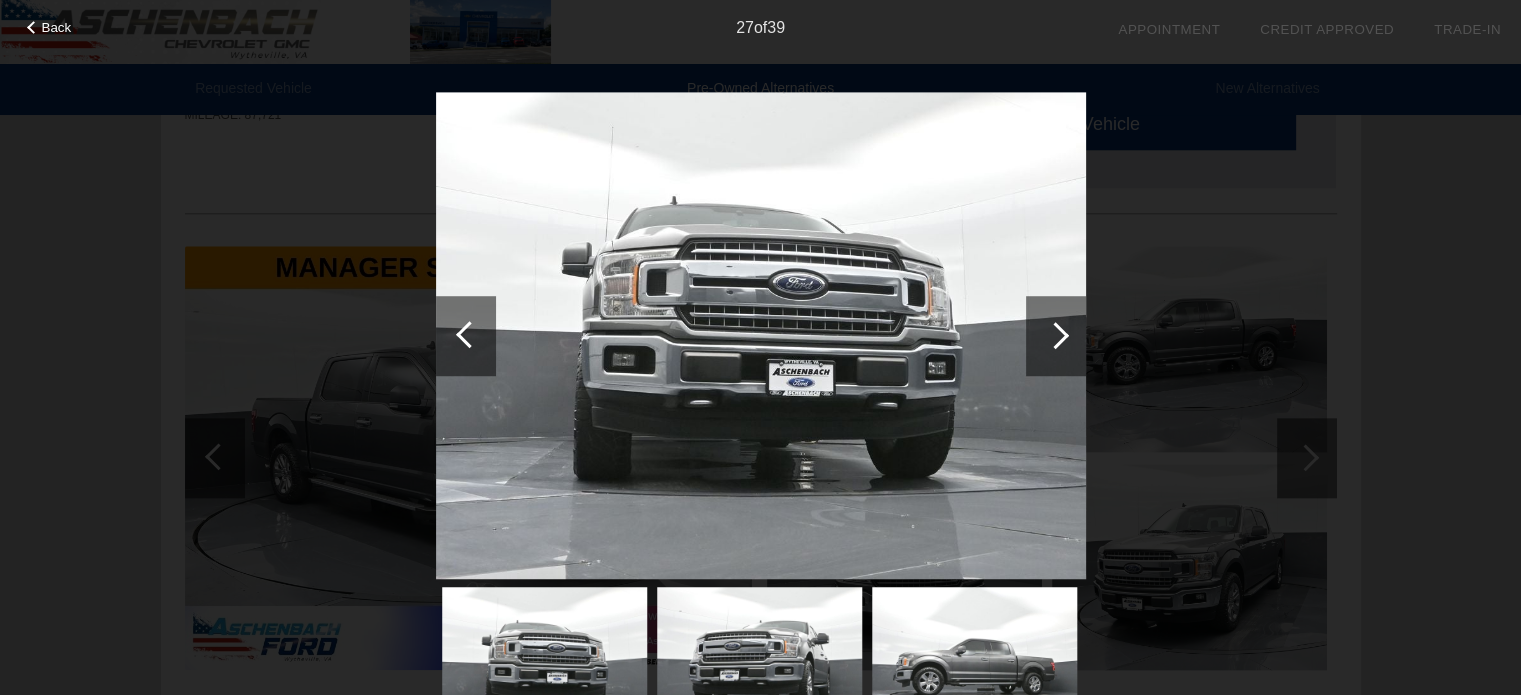 click at bounding box center [1055, 335] 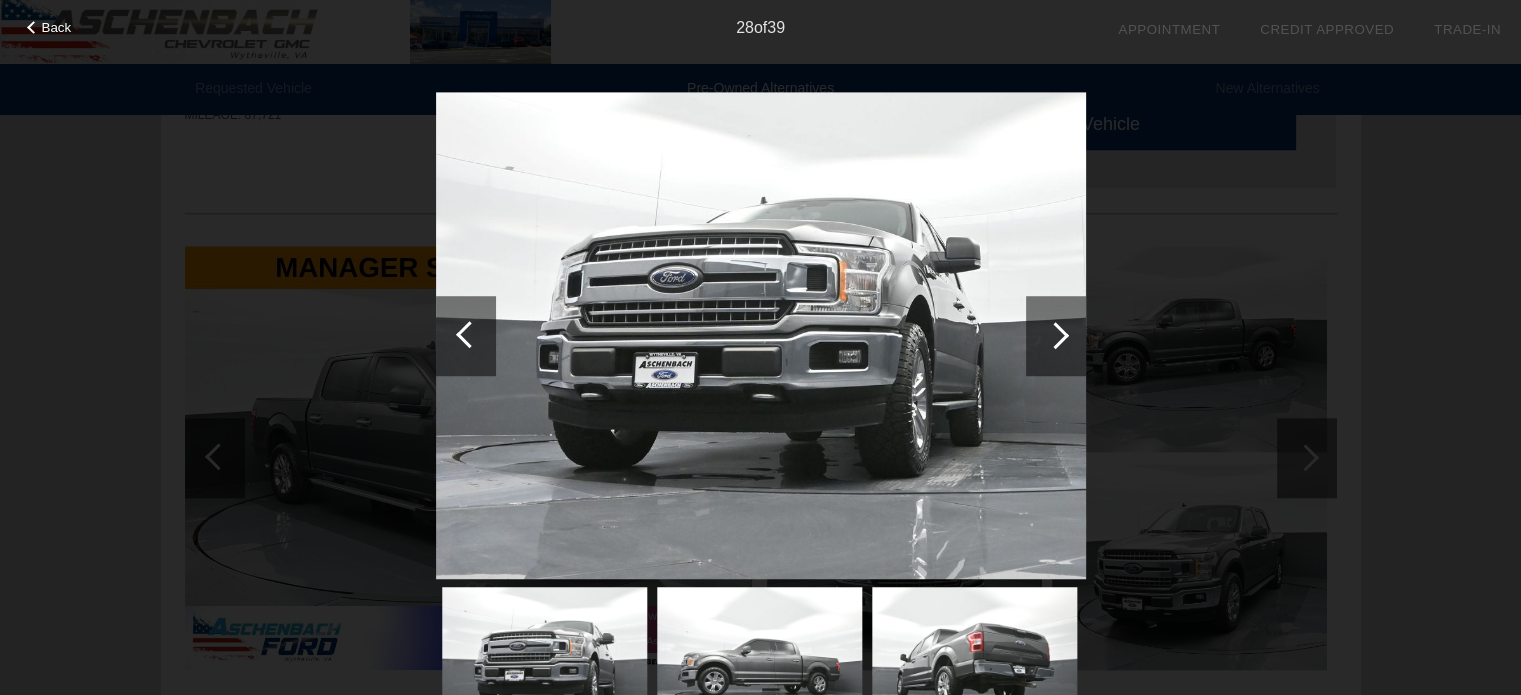 click at bounding box center [1055, 335] 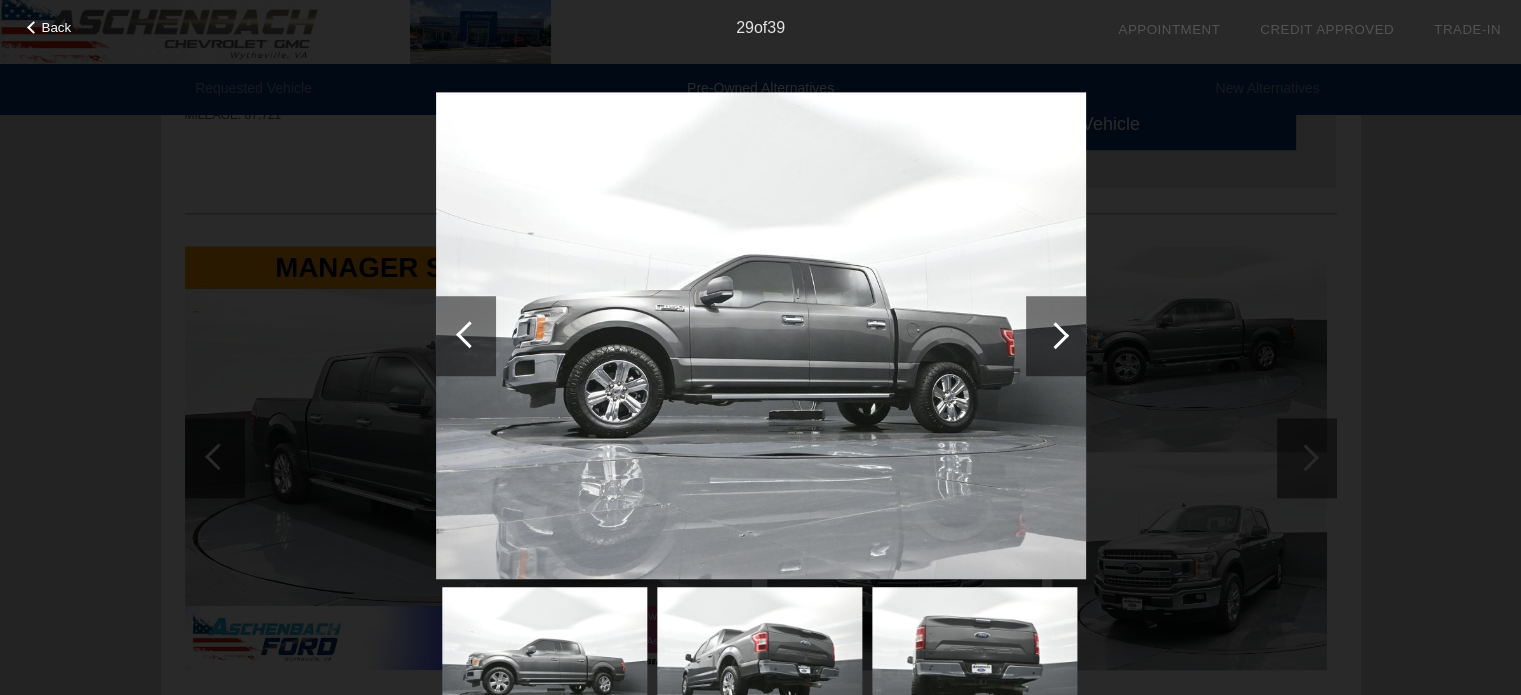 click at bounding box center [1055, 335] 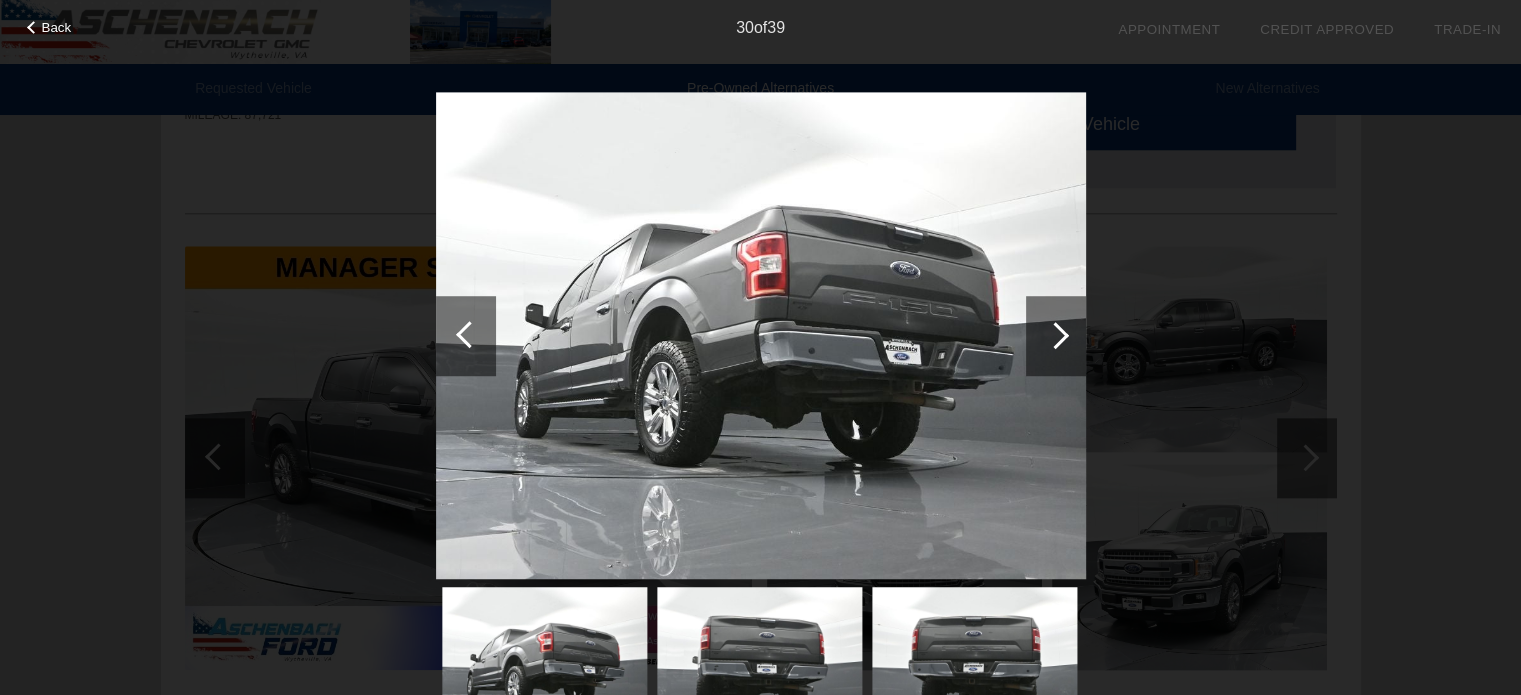 click at bounding box center (1055, 335) 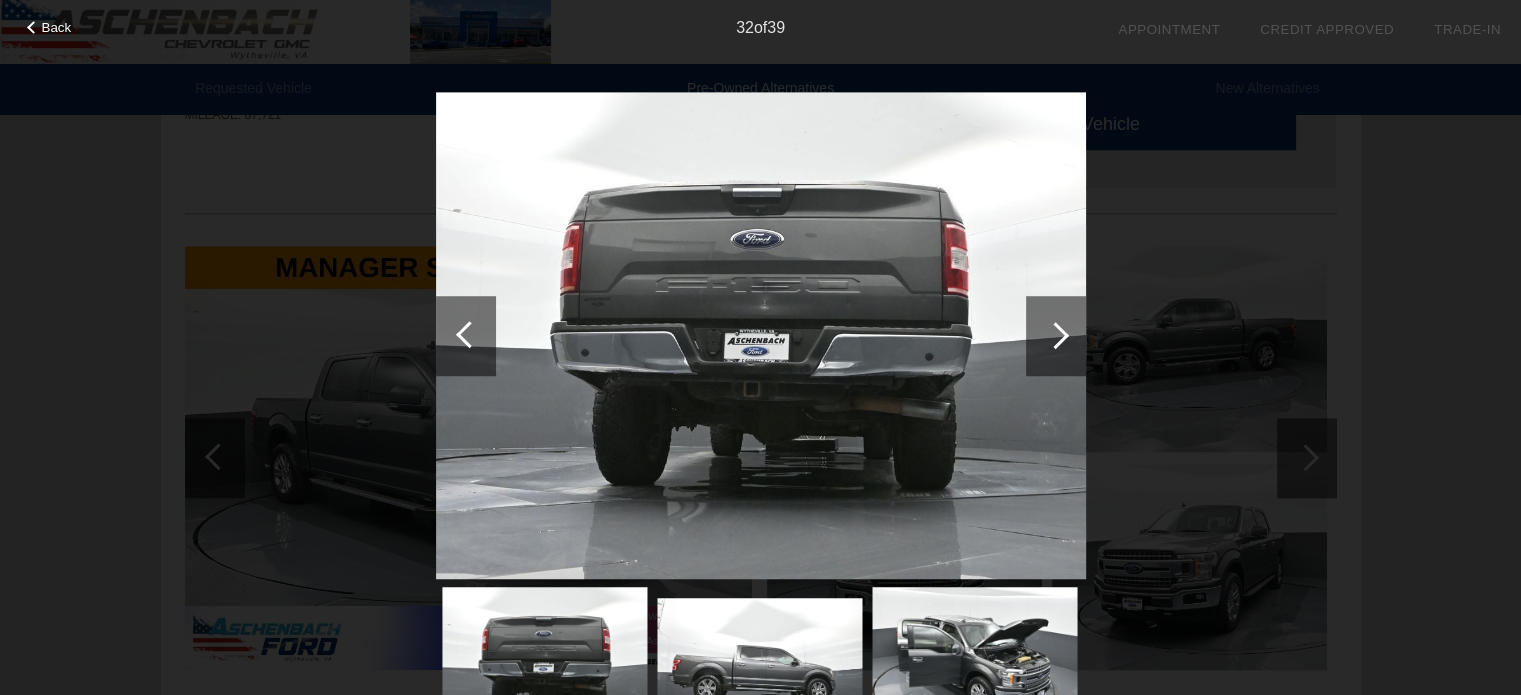 click at bounding box center [1055, 335] 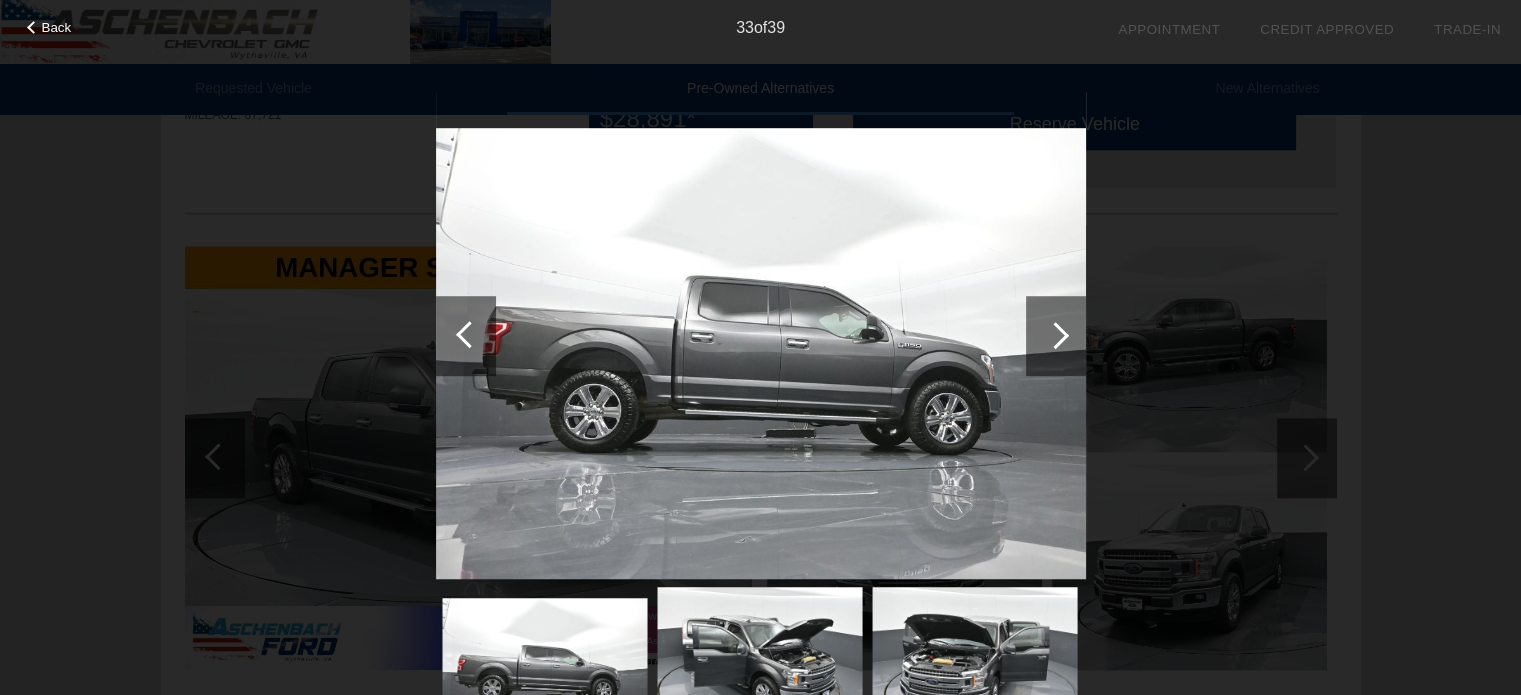 click at bounding box center (1055, 335) 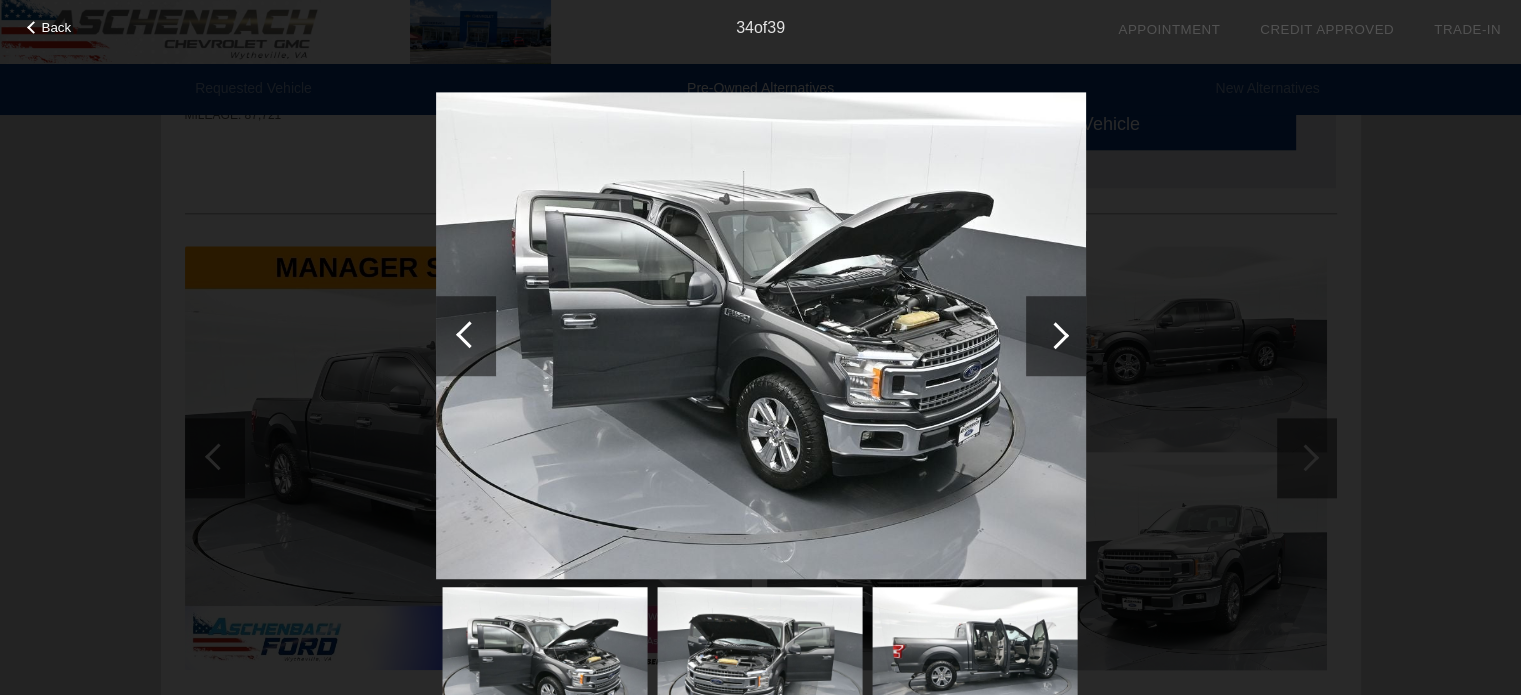 click at bounding box center (1055, 335) 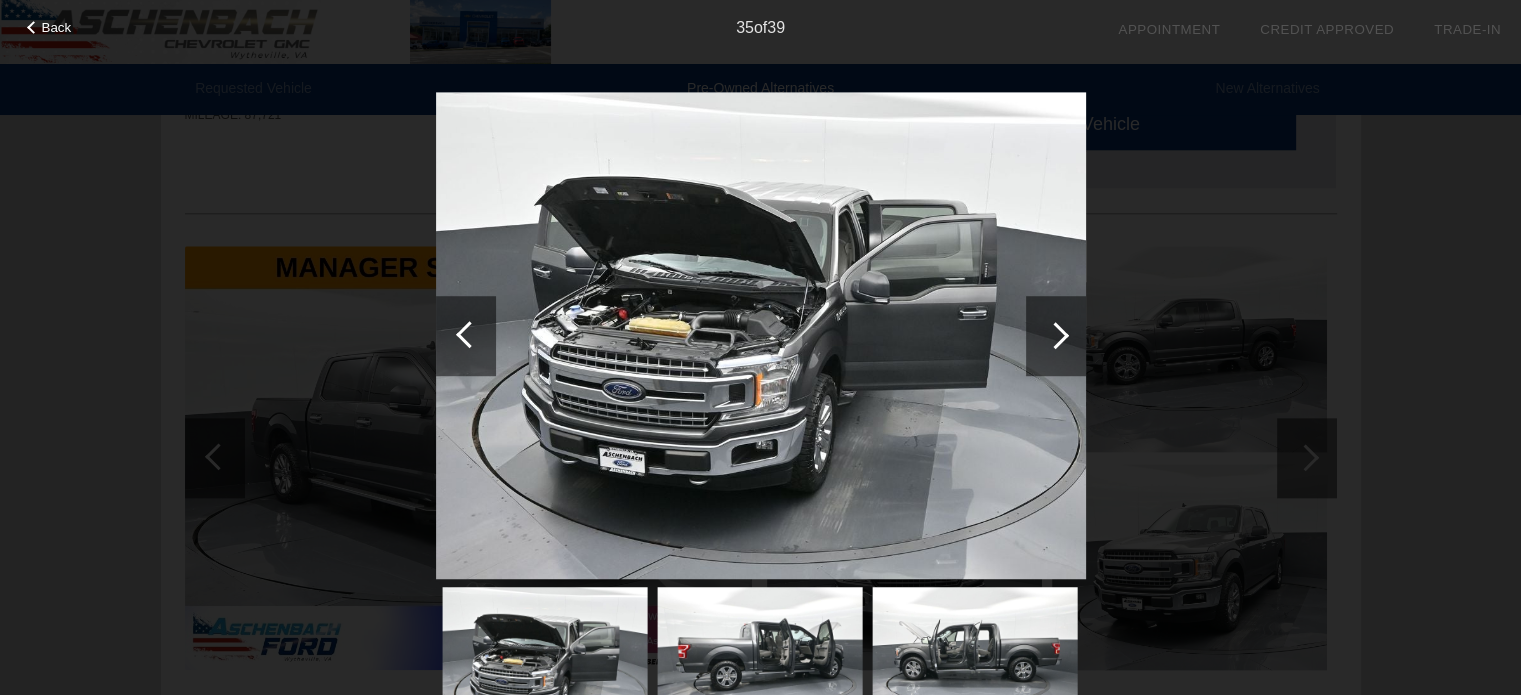 click at bounding box center [1055, 335] 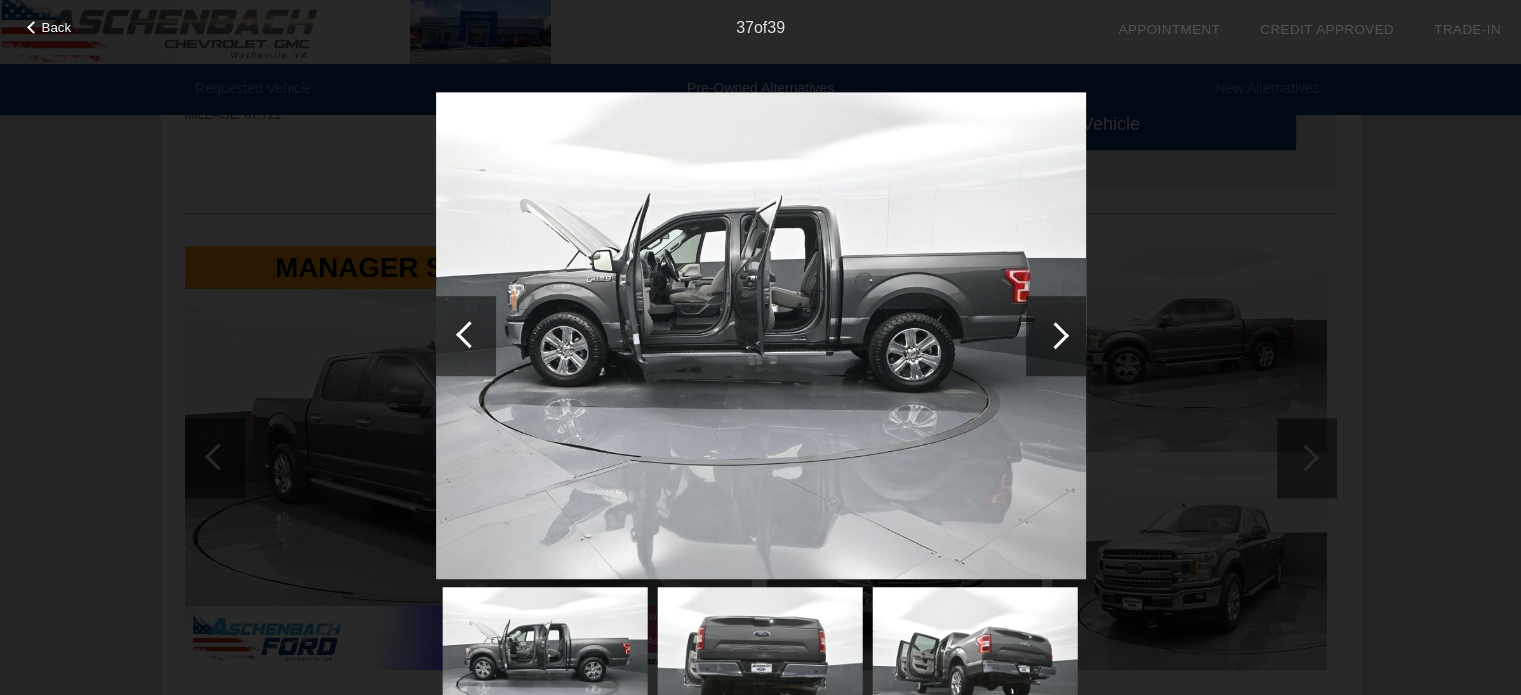 click on "Back" at bounding box center (57, 27) 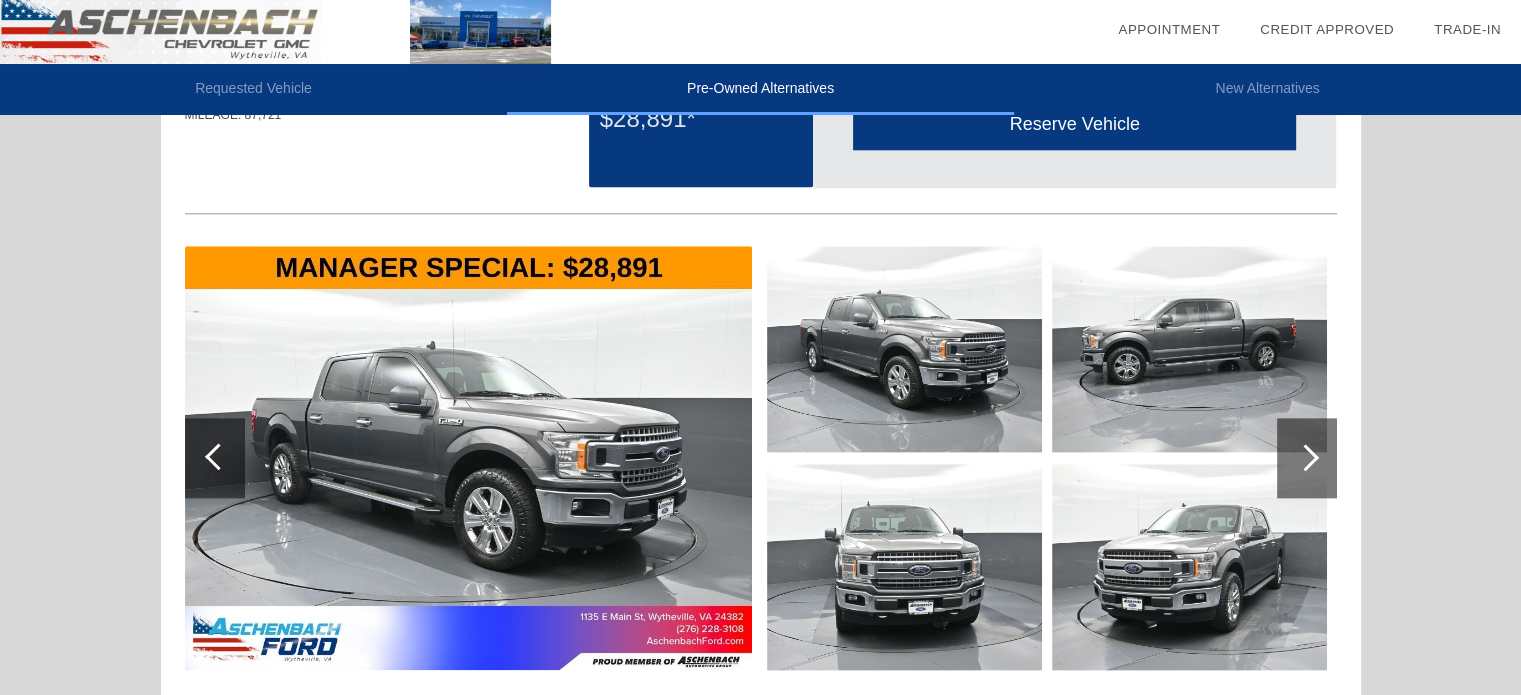 click at bounding box center [275, 32] 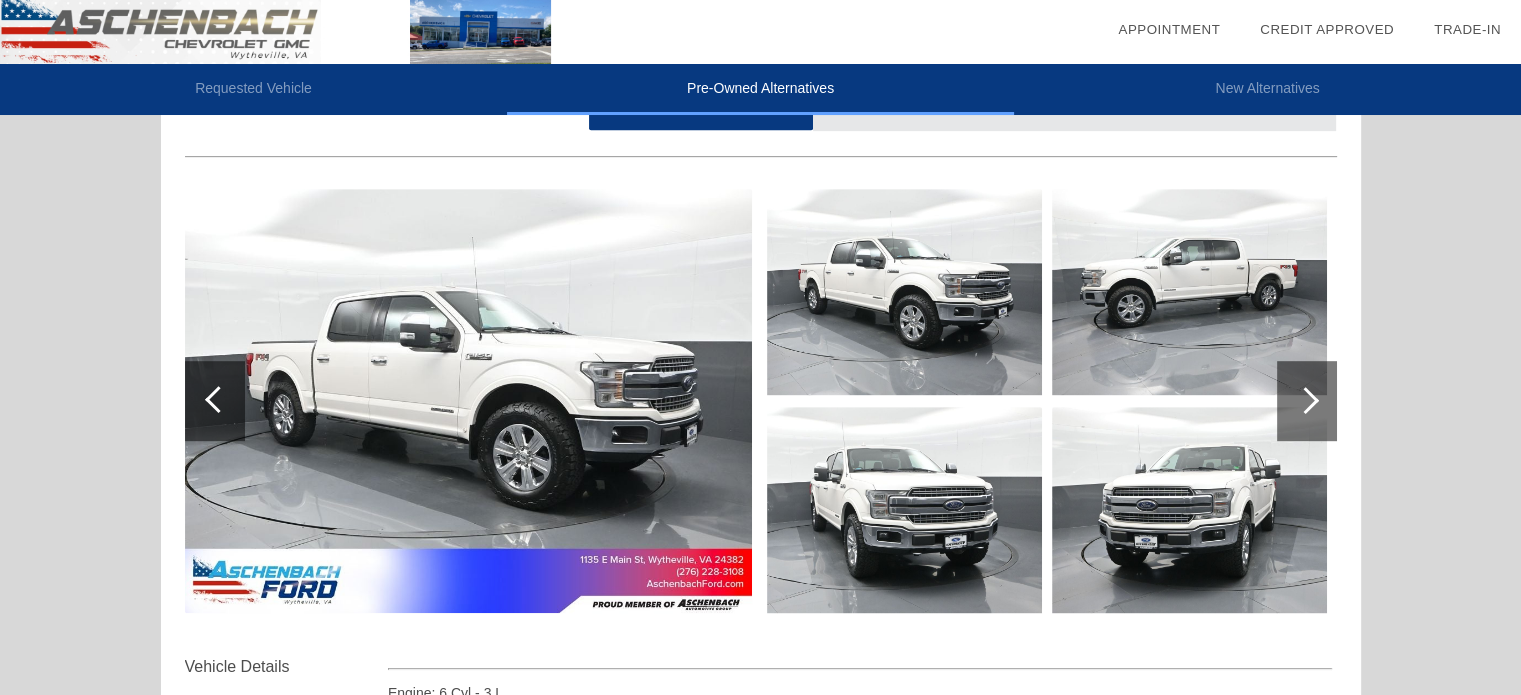 scroll, scrollTop: 0, scrollLeft: 0, axis: both 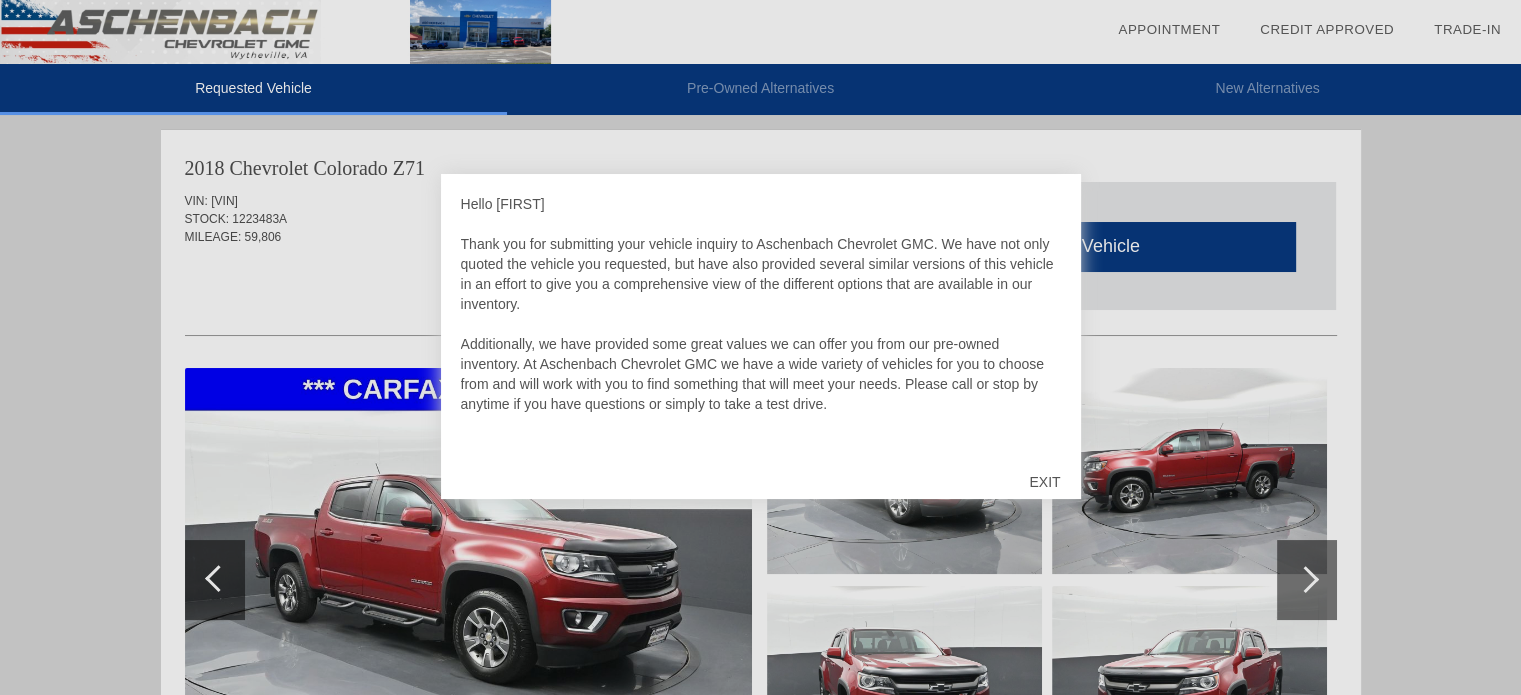 click on "EXIT" at bounding box center [1044, 482] 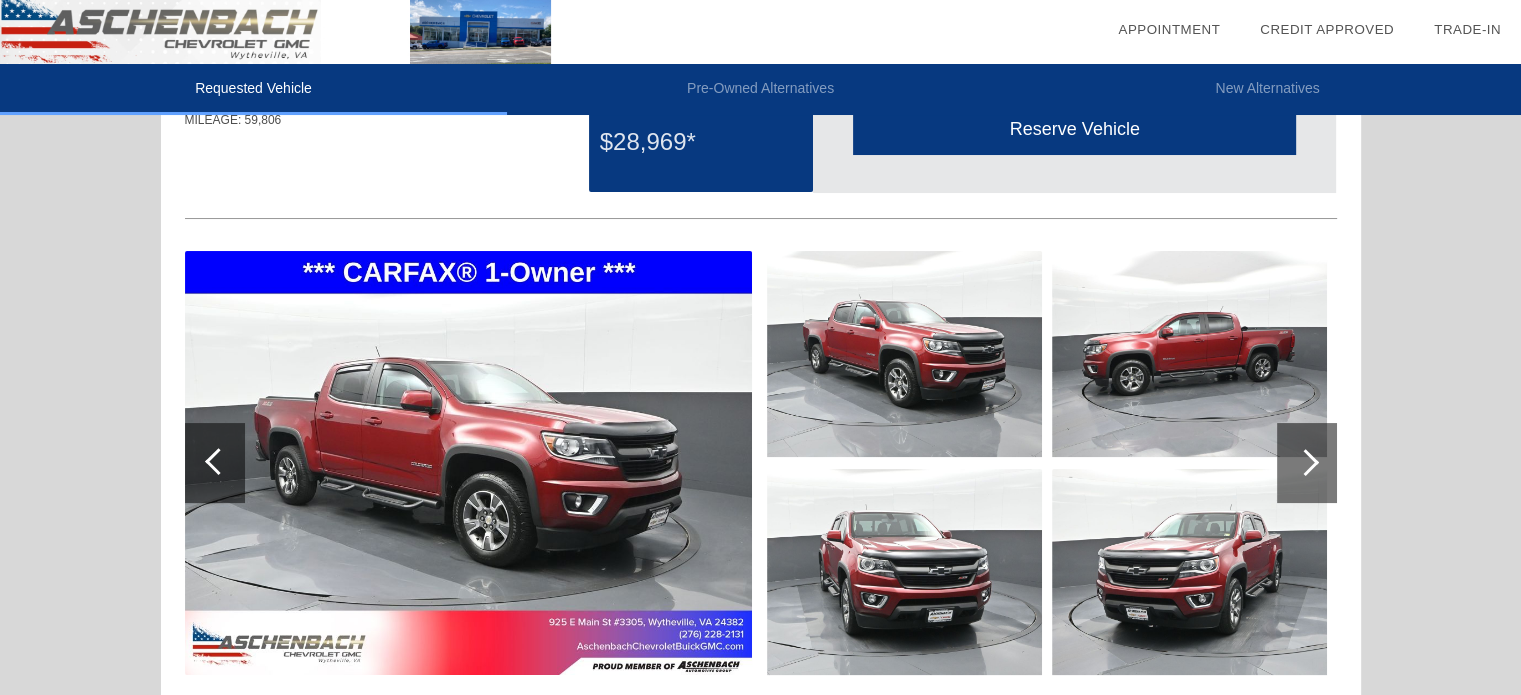 click on "Requested Vehicle
Pre-Owned Alternatives
New Alternatives
date_range
Appointment
check_box
Credit Approved
collections_bookmark
Trade-In" at bounding box center (760, 695) 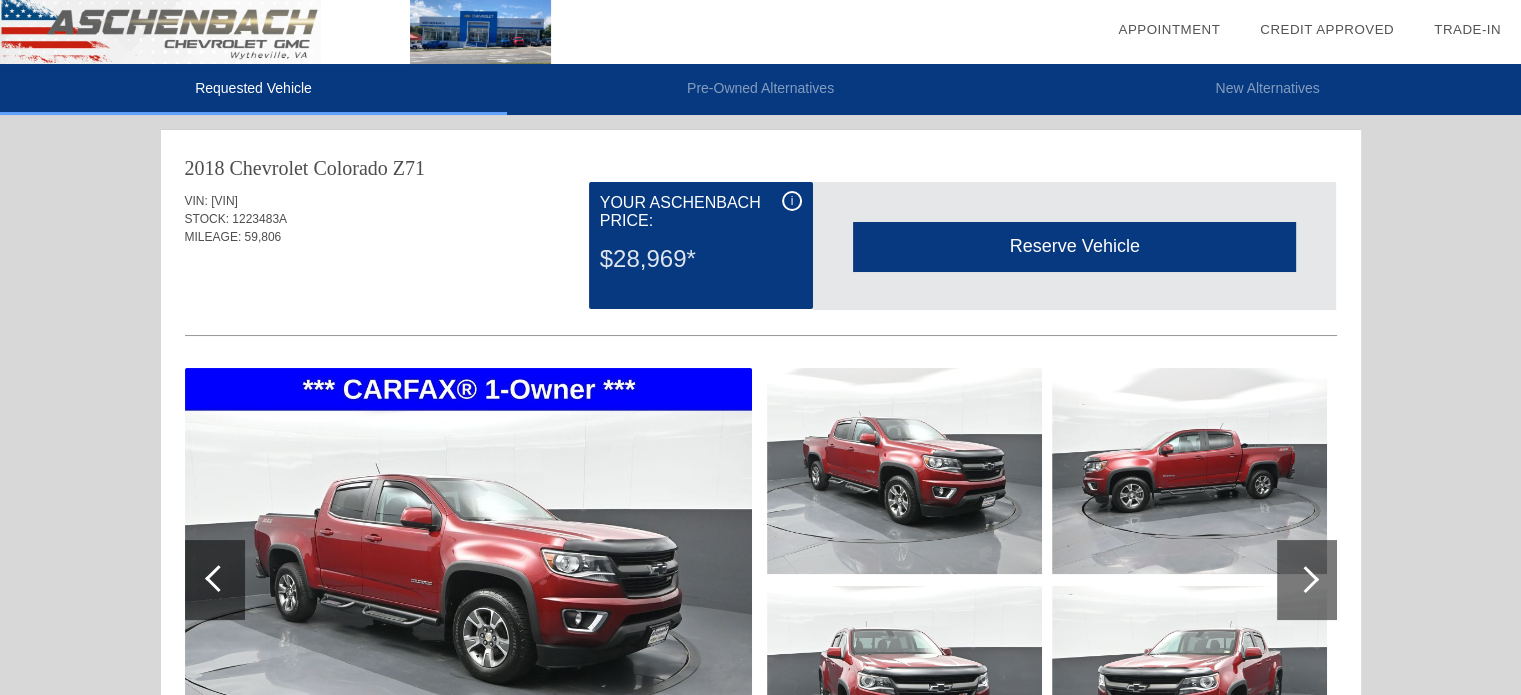scroll, scrollTop: 2, scrollLeft: 0, axis: vertical 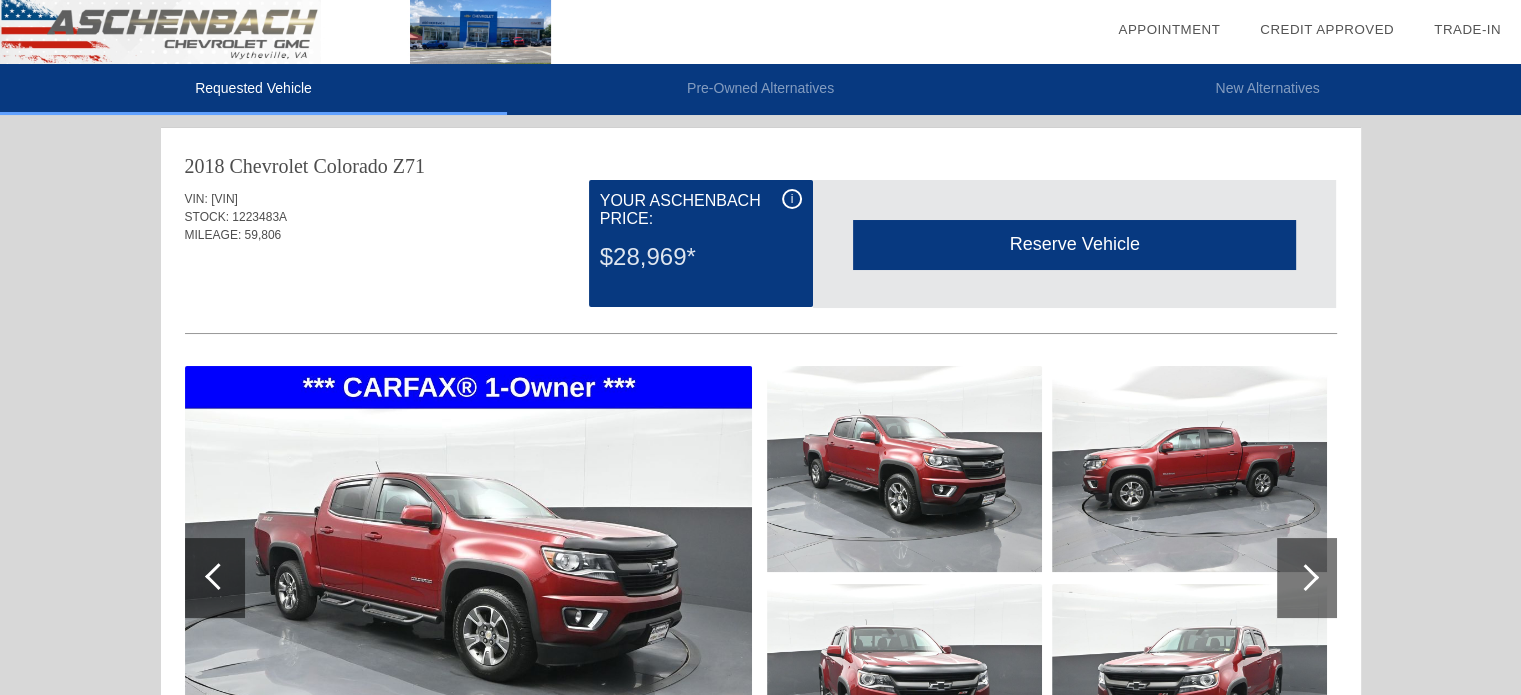 click at bounding box center (468, 578) 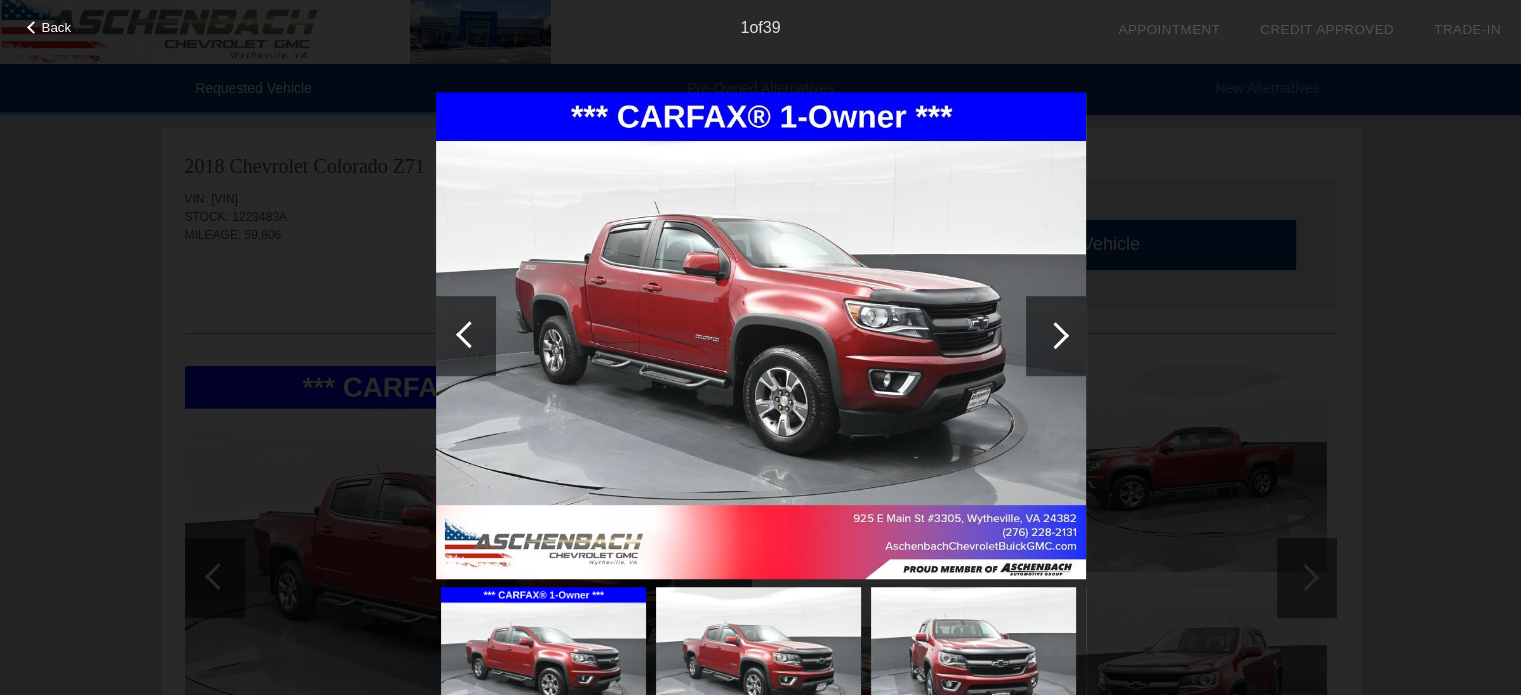click on "Back" at bounding box center [57, 27] 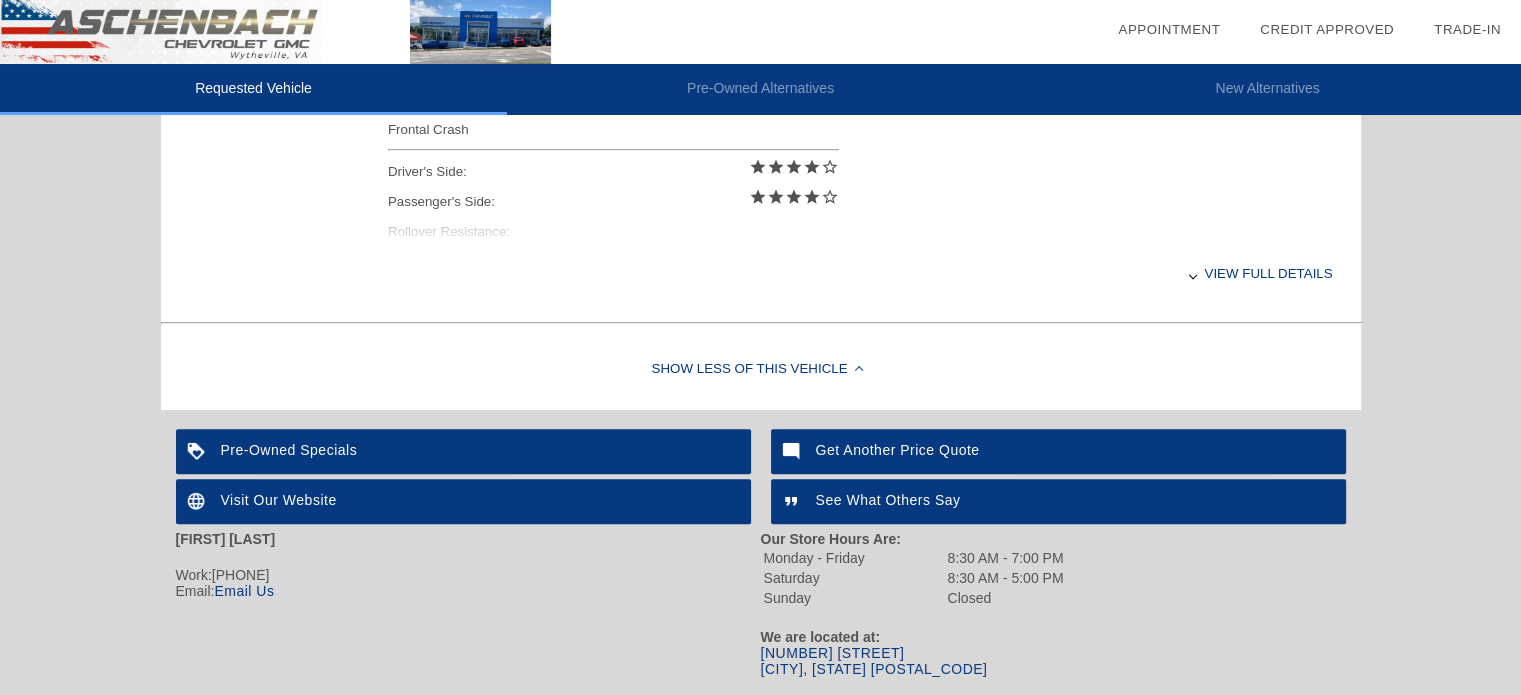scroll, scrollTop: 932, scrollLeft: 0, axis: vertical 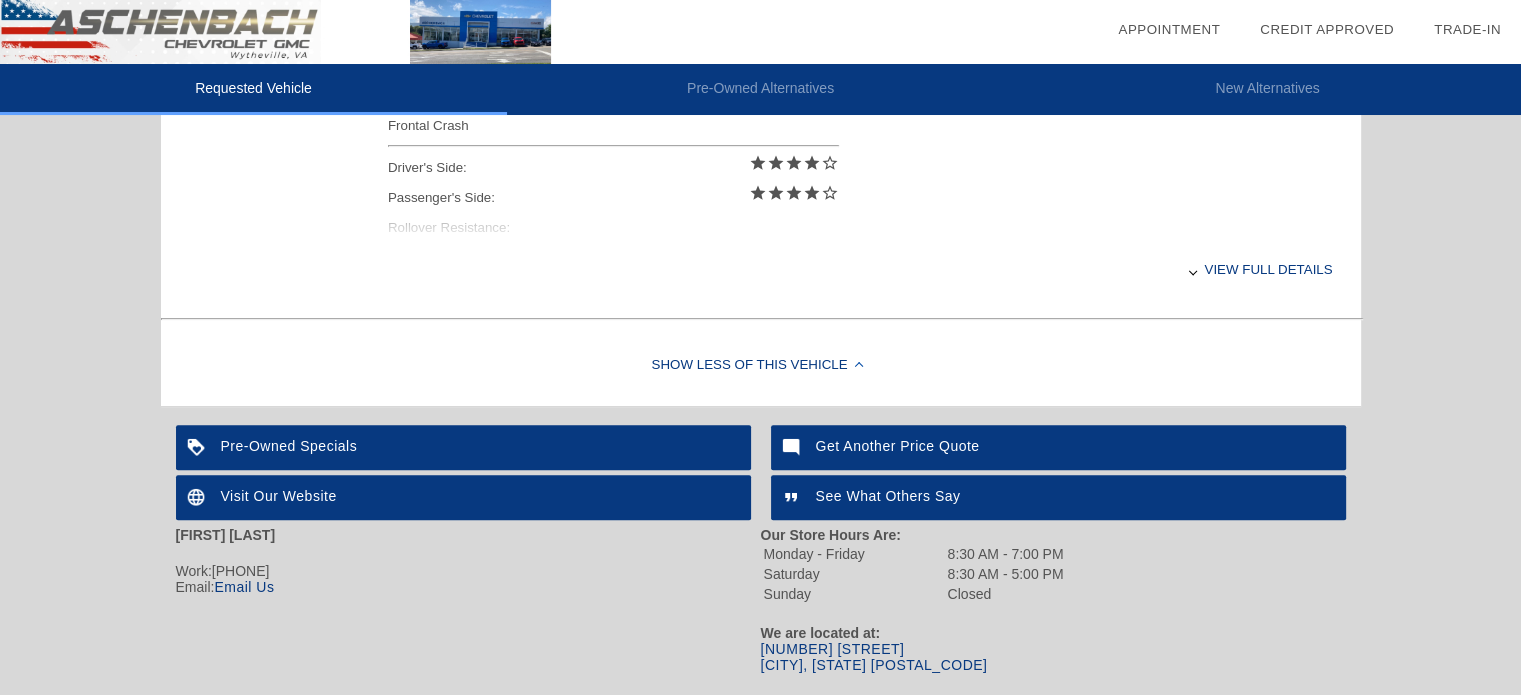 click on "Visit Our Website" at bounding box center (463, 497) 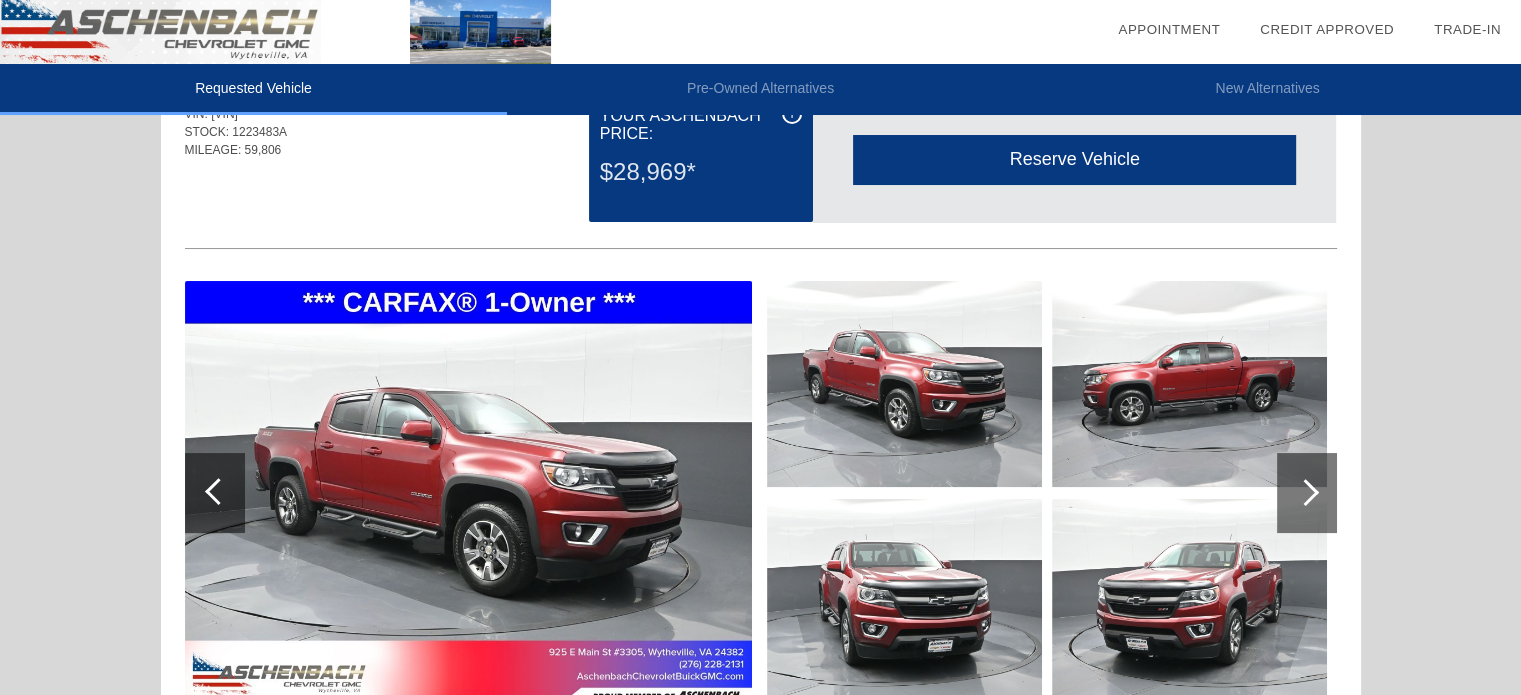 scroll, scrollTop: 0, scrollLeft: 0, axis: both 